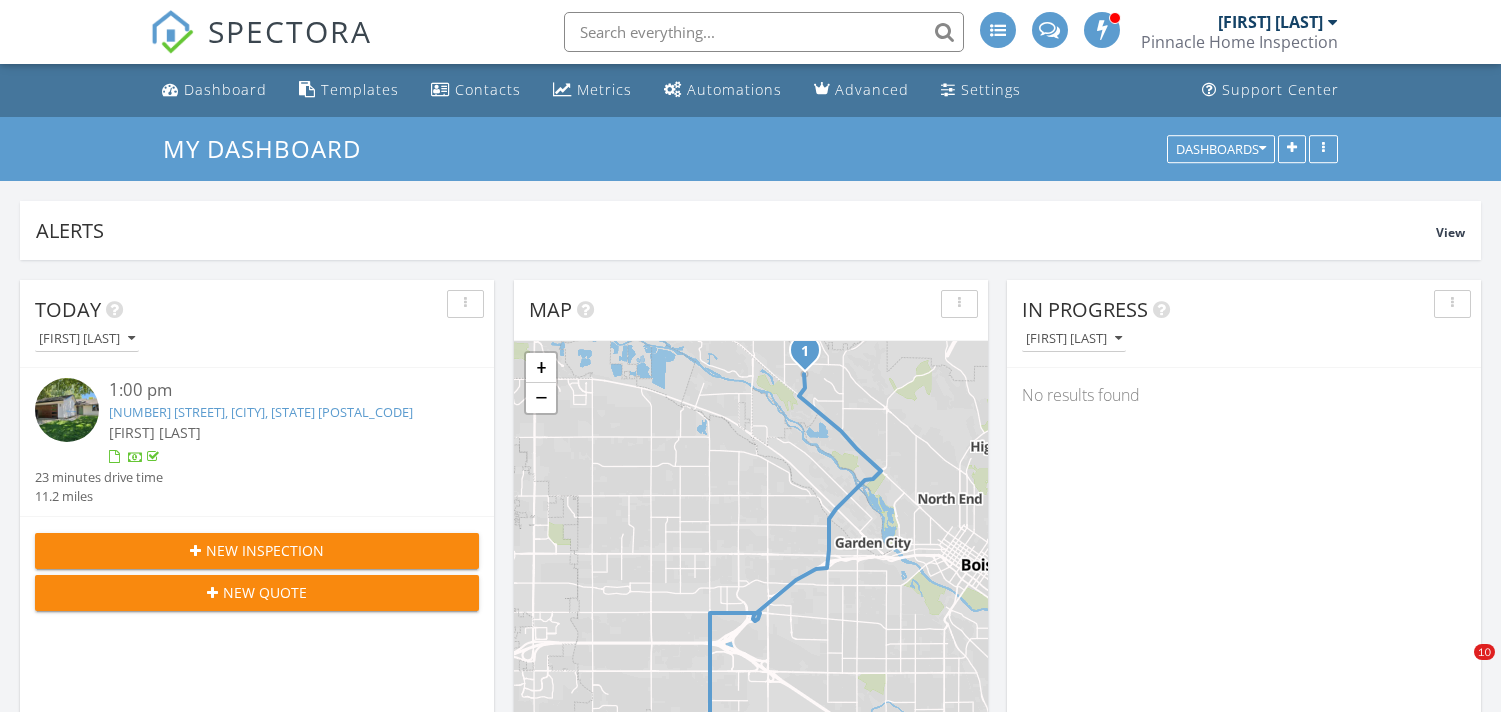 scroll, scrollTop: 0, scrollLeft: 0, axis: both 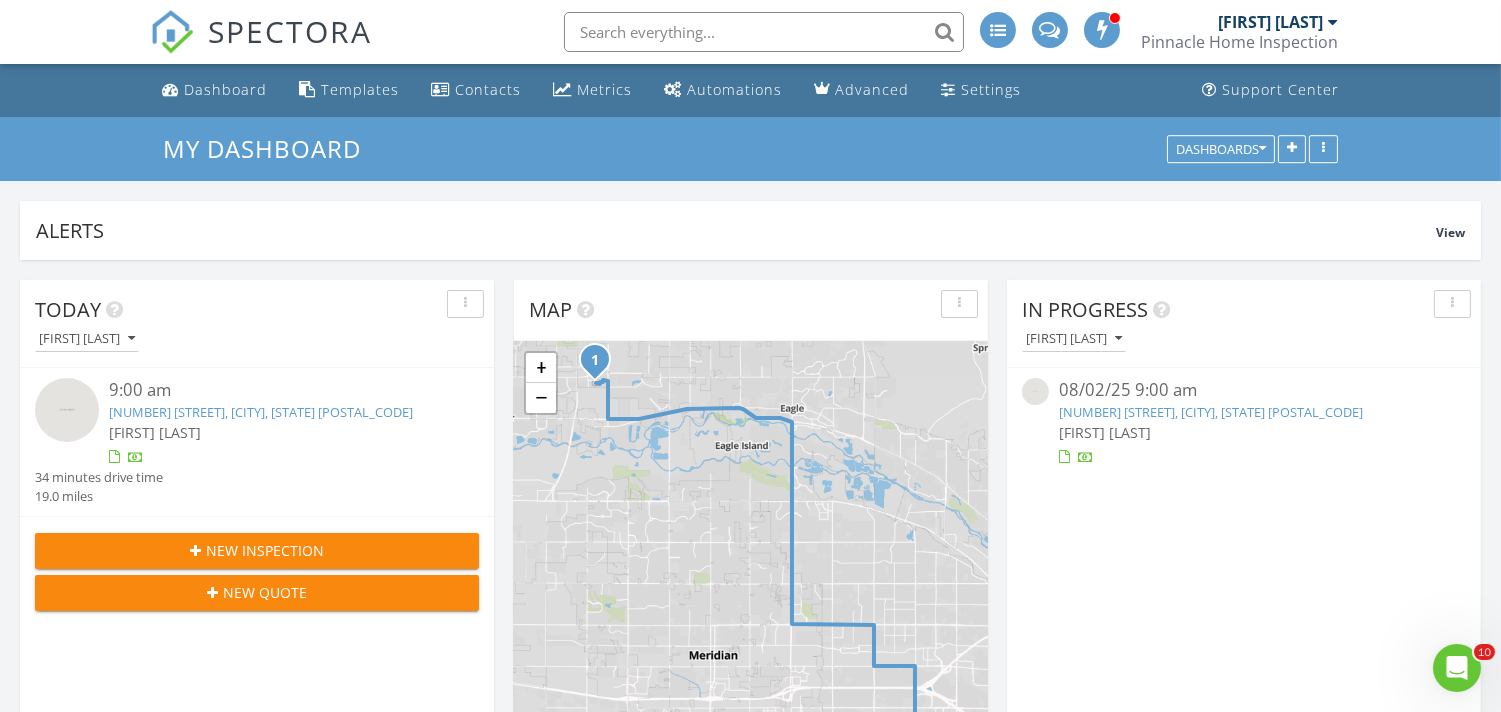 click on "[NUMBER] [STREET], [CITY] [POSTAL_CODE]" at bounding box center [261, 412] 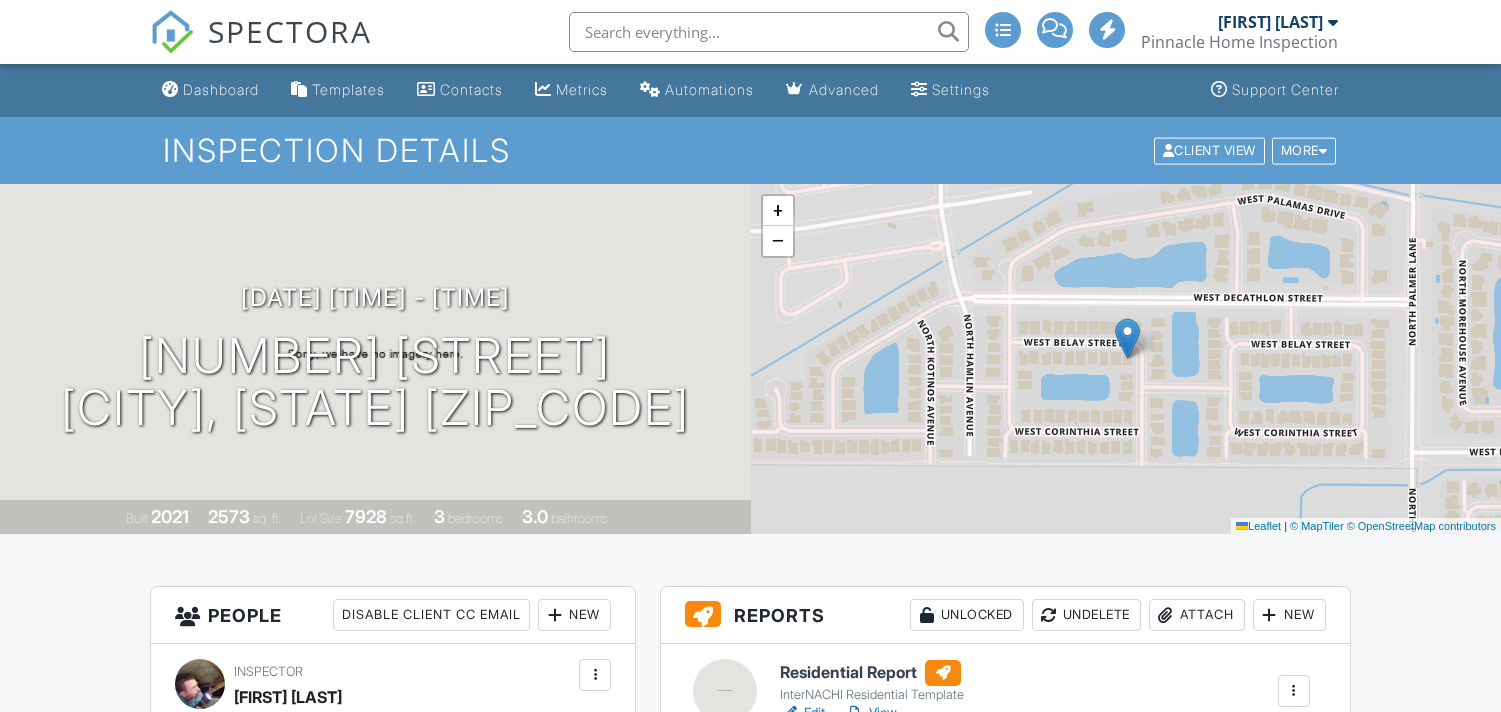 click on "View" at bounding box center [871, 713] 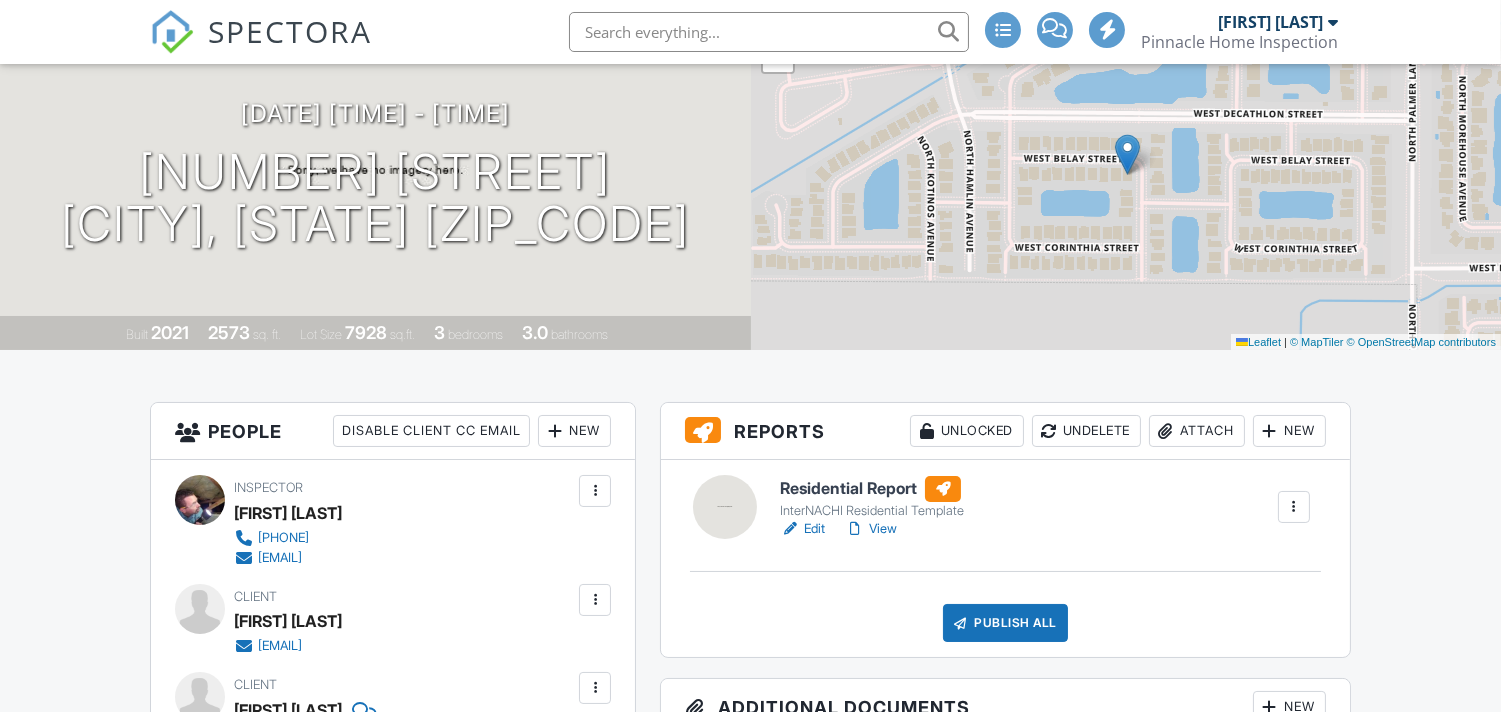 scroll, scrollTop: 184, scrollLeft: 0, axis: vertical 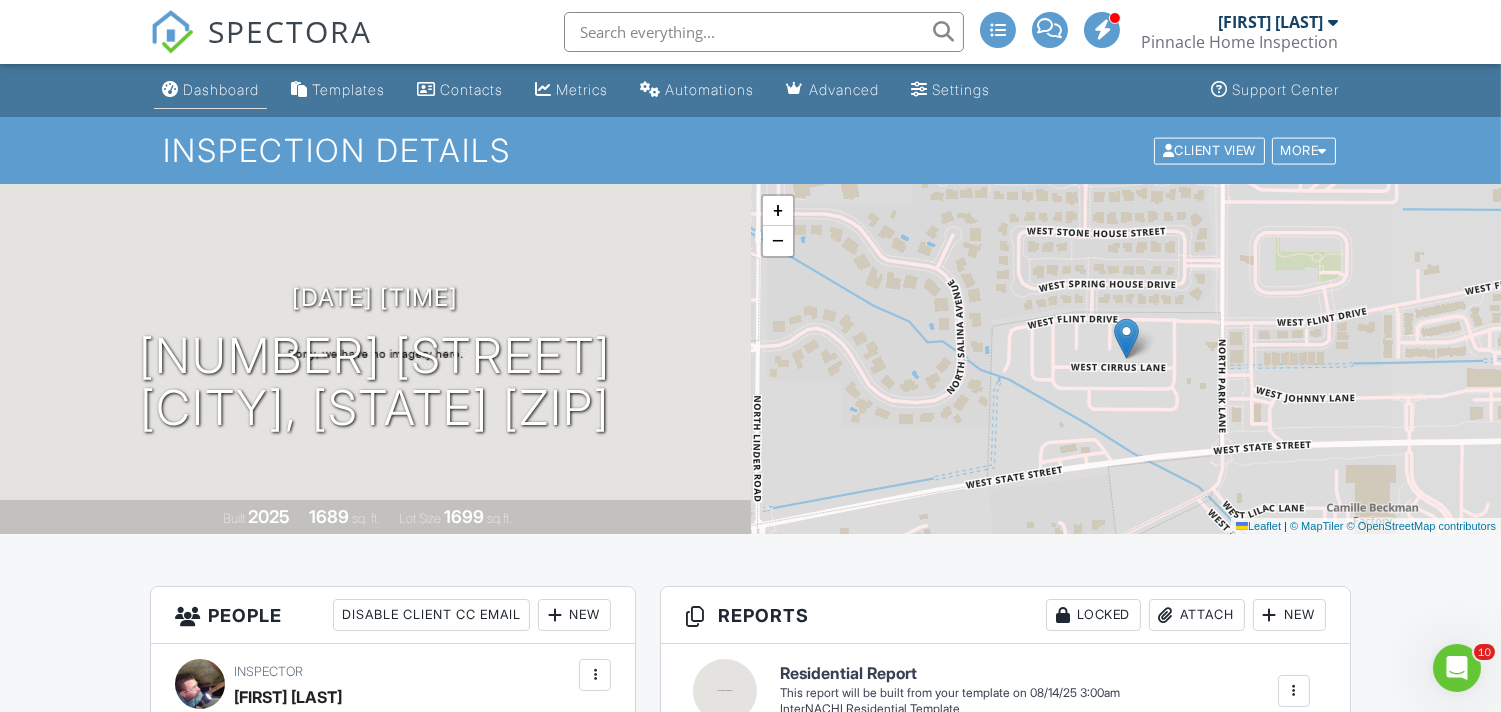 click on "Dashboard" at bounding box center (221, 89) 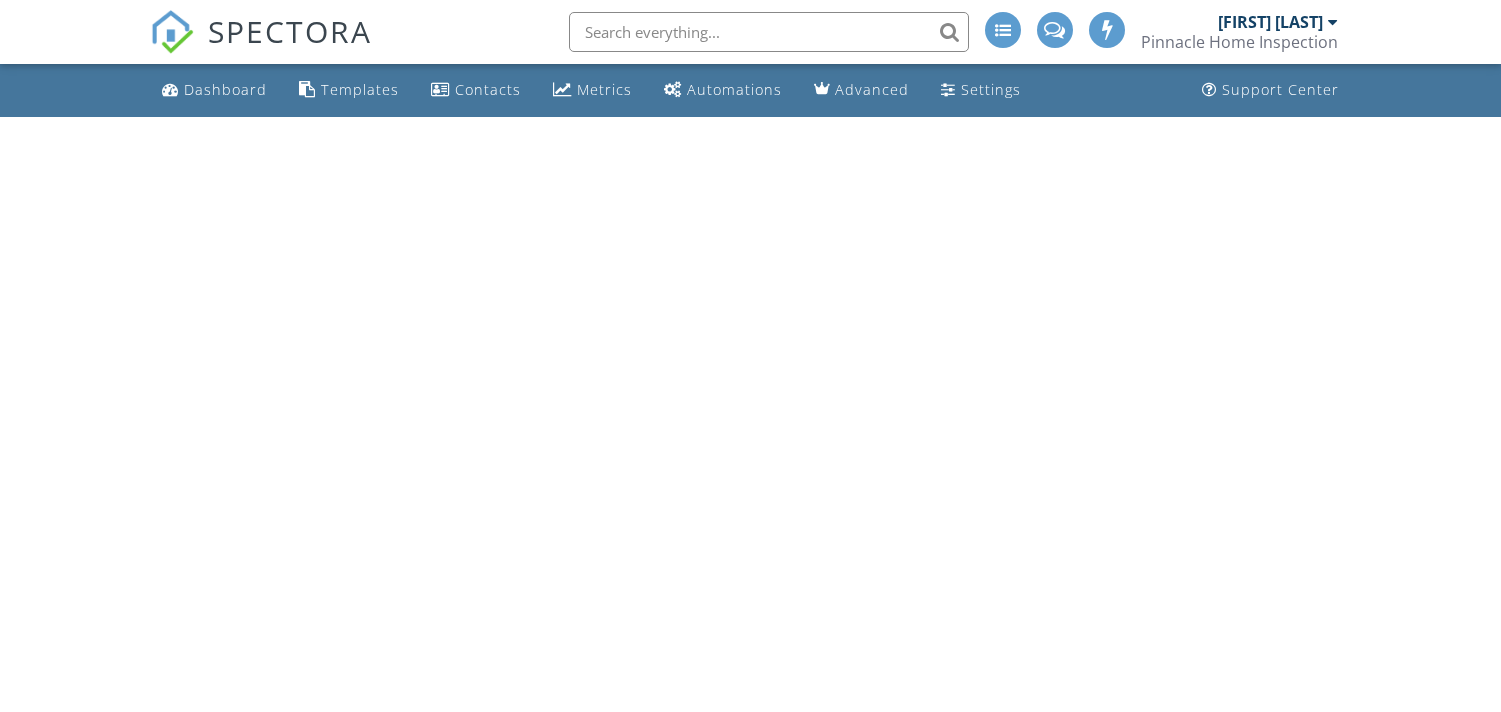 scroll, scrollTop: 0, scrollLeft: 0, axis: both 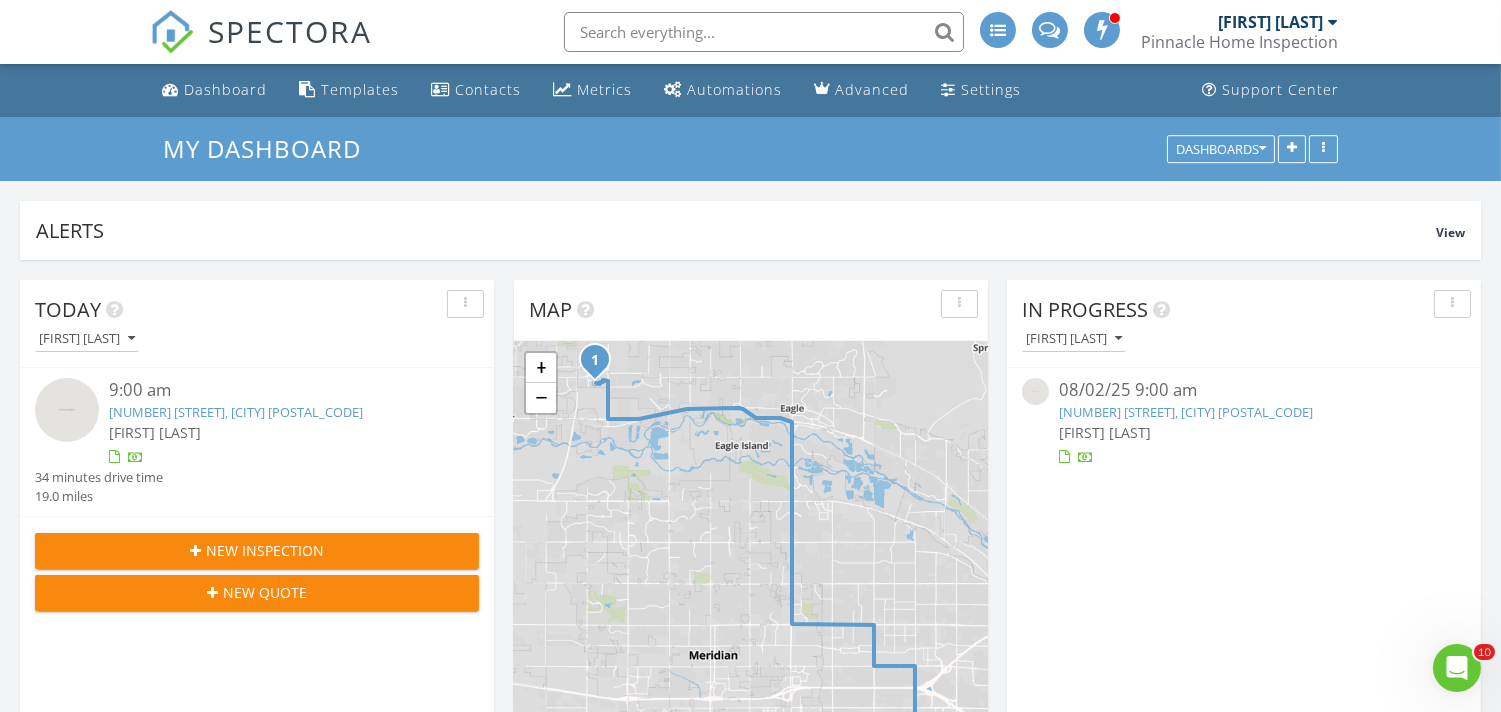 click on "[NUMBER] [STREET], [CITY], [STATE] [POSTAL_CODE]" at bounding box center (236, 412) 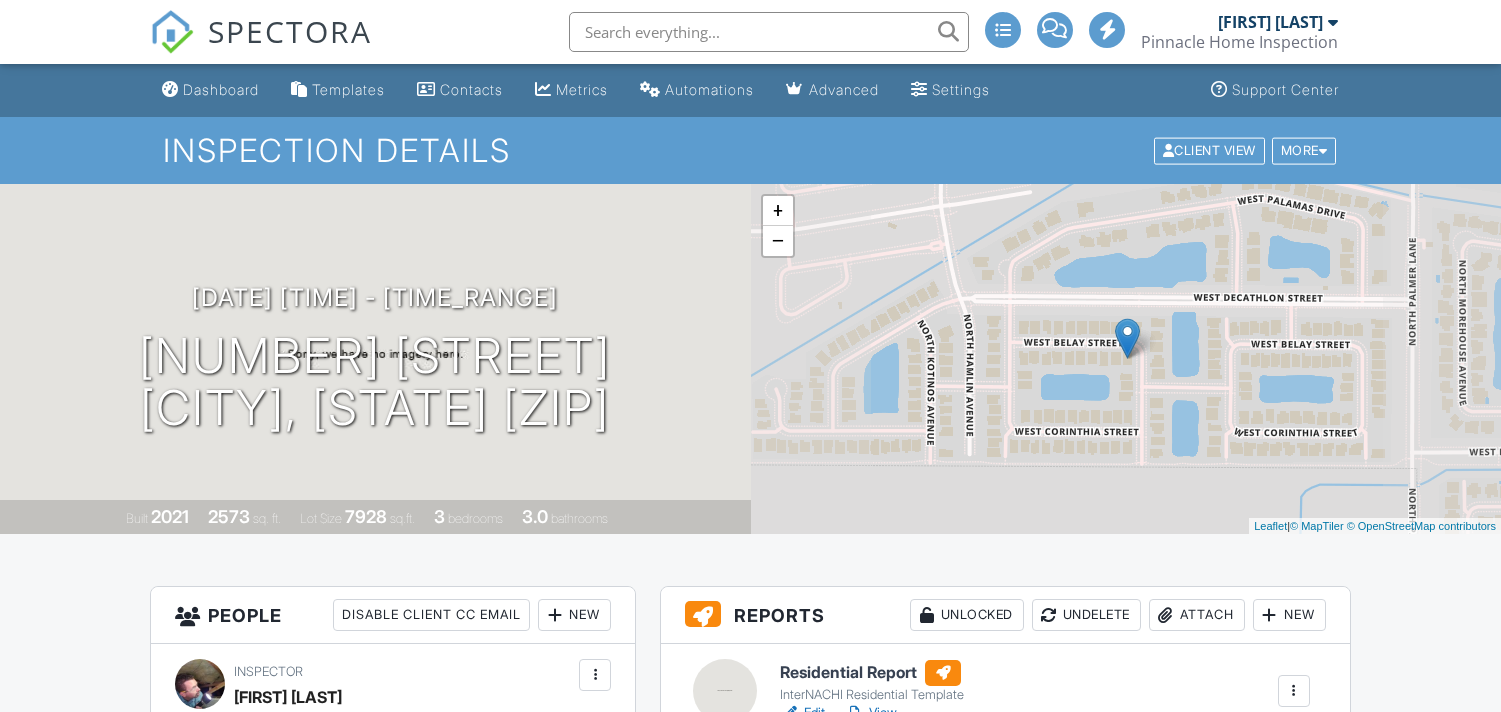 scroll, scrollTop: 0, scrollLeft: 0, axis: both 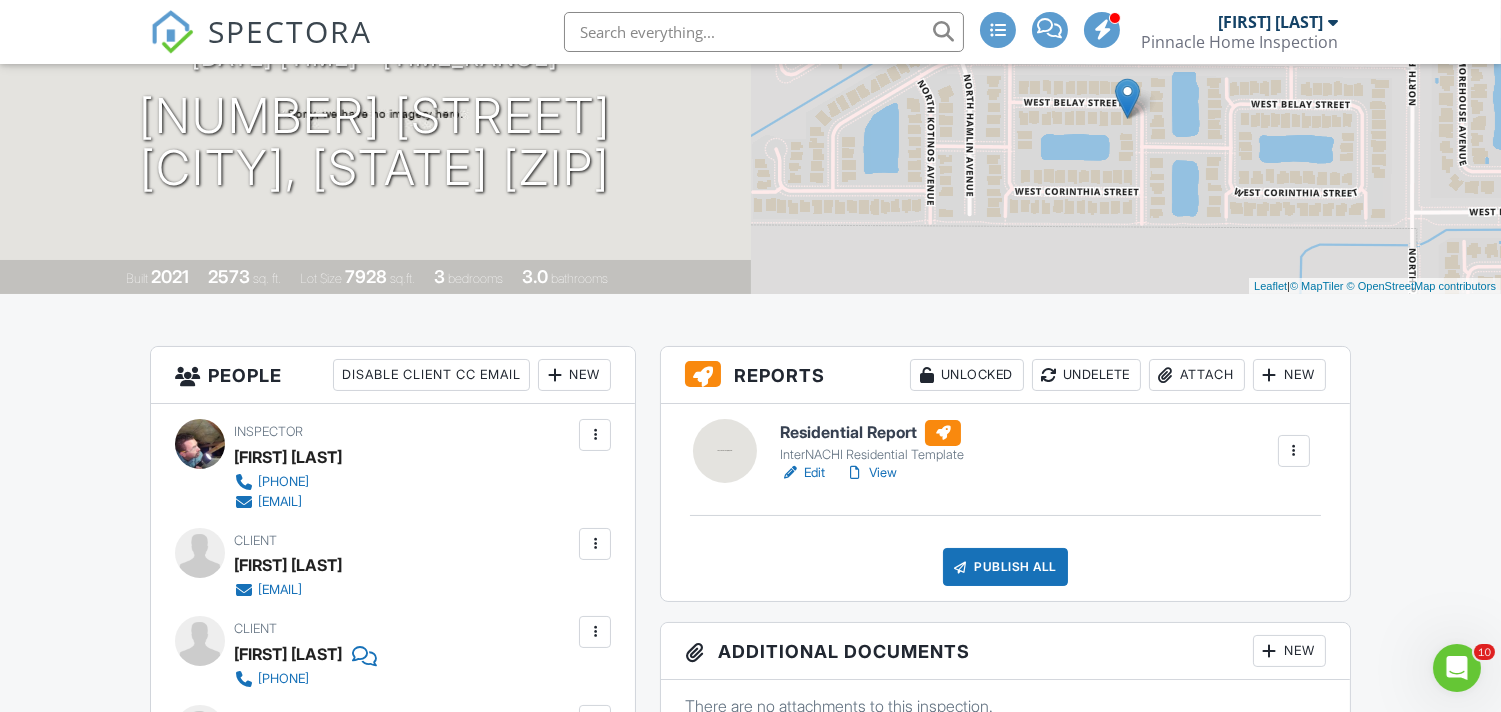 click on "Edit" at bounding box center [802, 473] 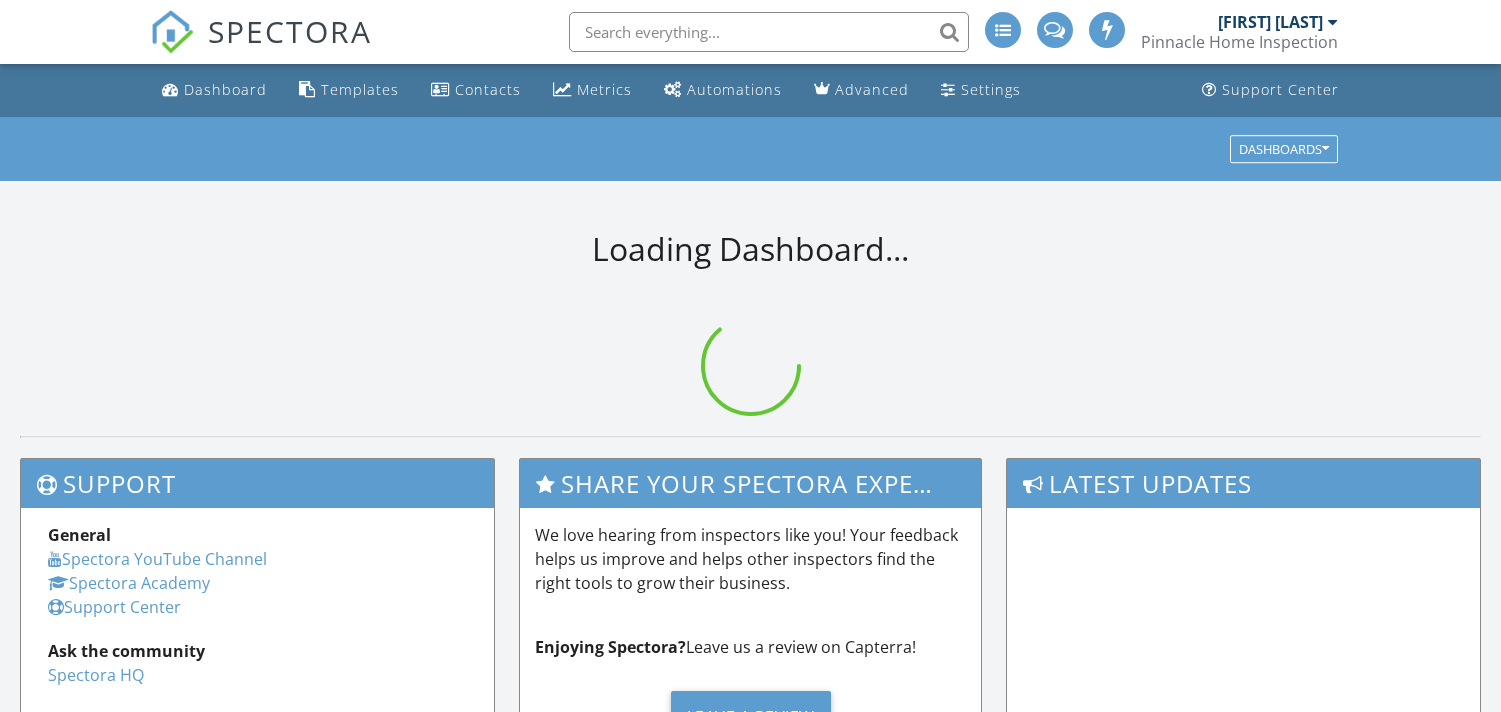 scroll, scrollTop: 0, scrollLeft: 0, axis: both 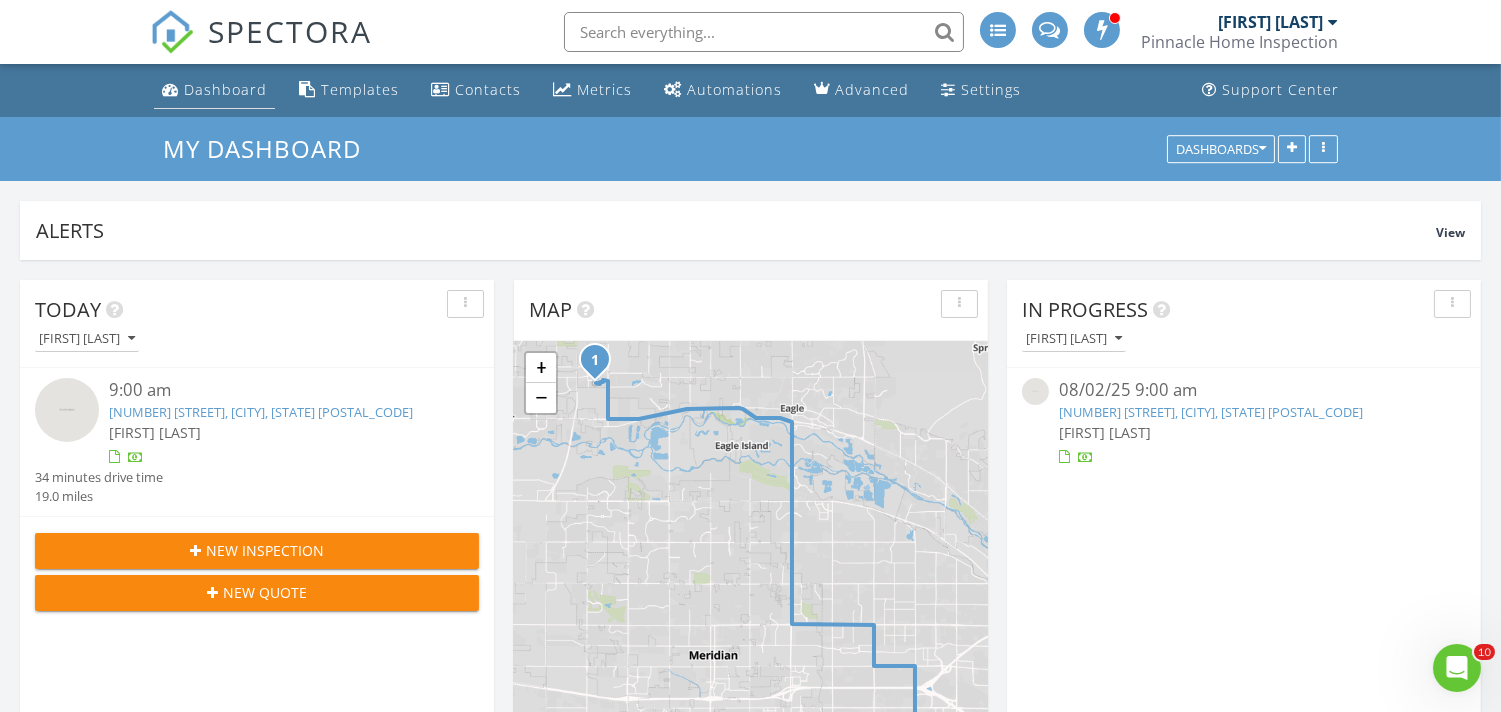 click on "Dashboard" at bounding box center [225, 89] 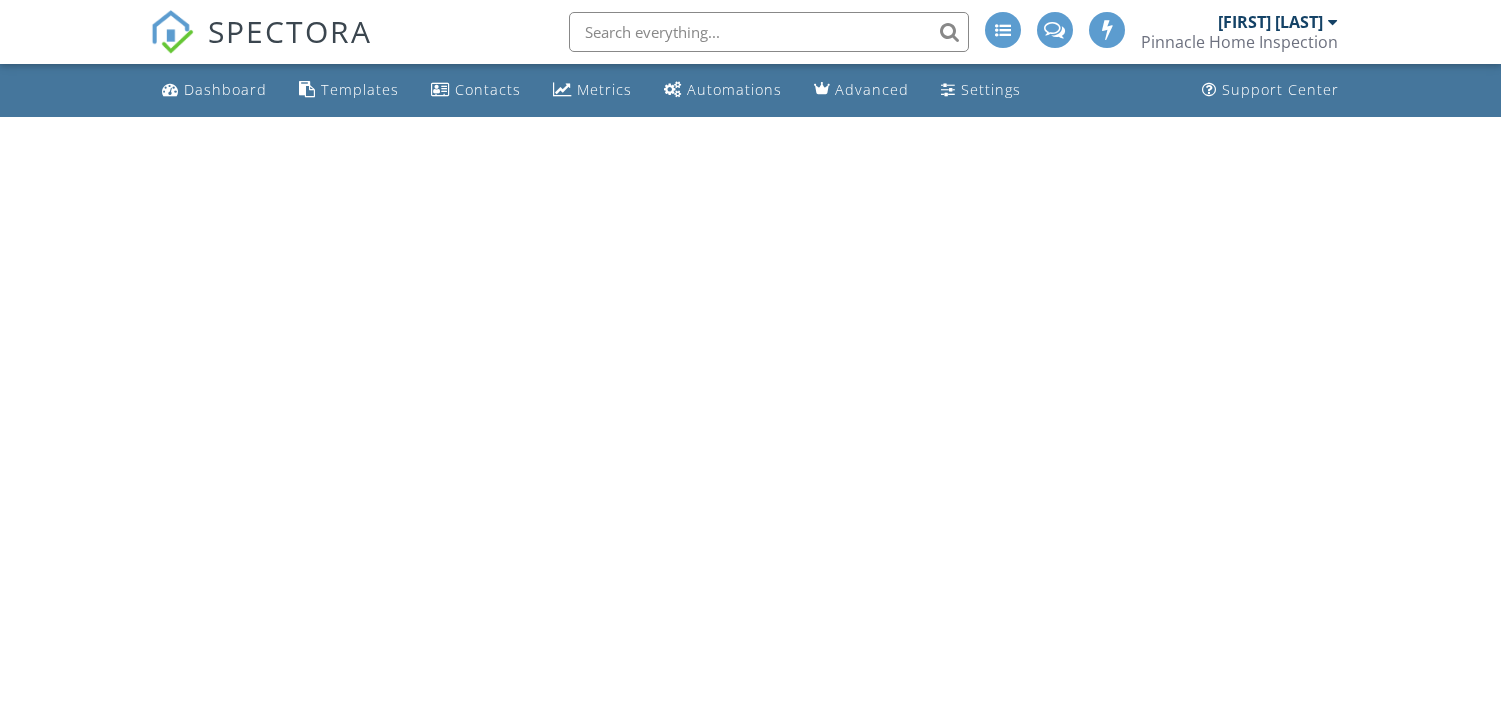 scroll, scrollTop: 0, scrollLeft: 0, axis: both 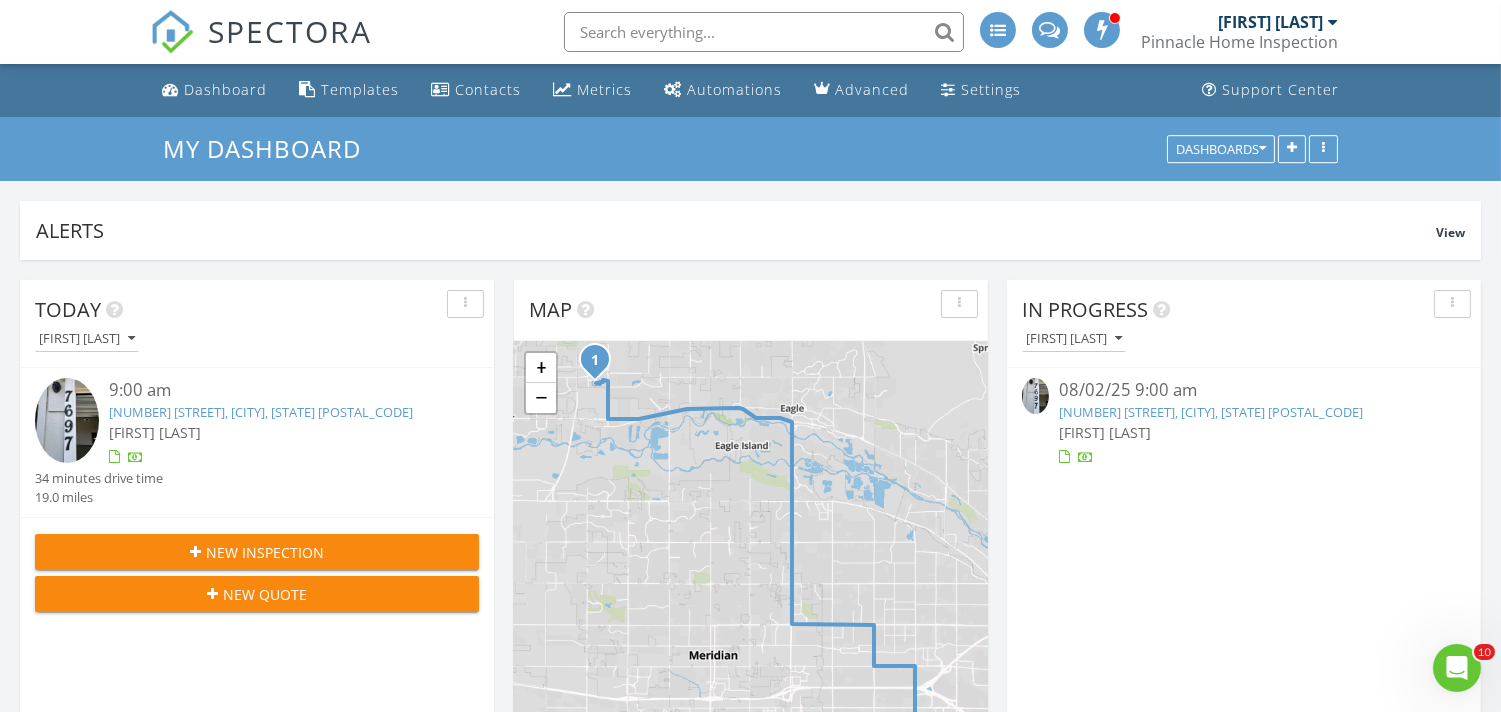 click on "[NUMBER] [STREET], [CITY], [STATE] [POSTAL_CODE]" at bounding box center (261, 412) 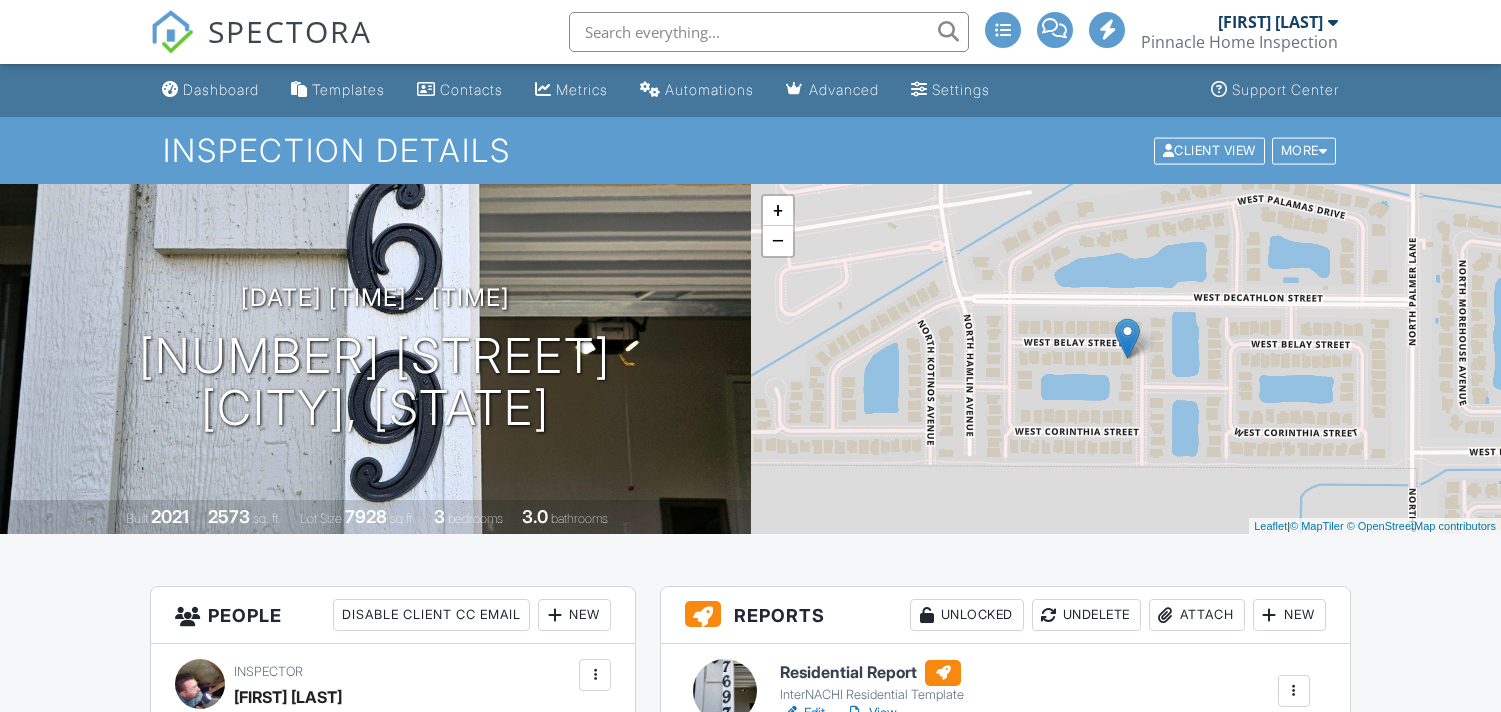 scroll, scrollTop: 0, scrollLeft: 0, axis: both 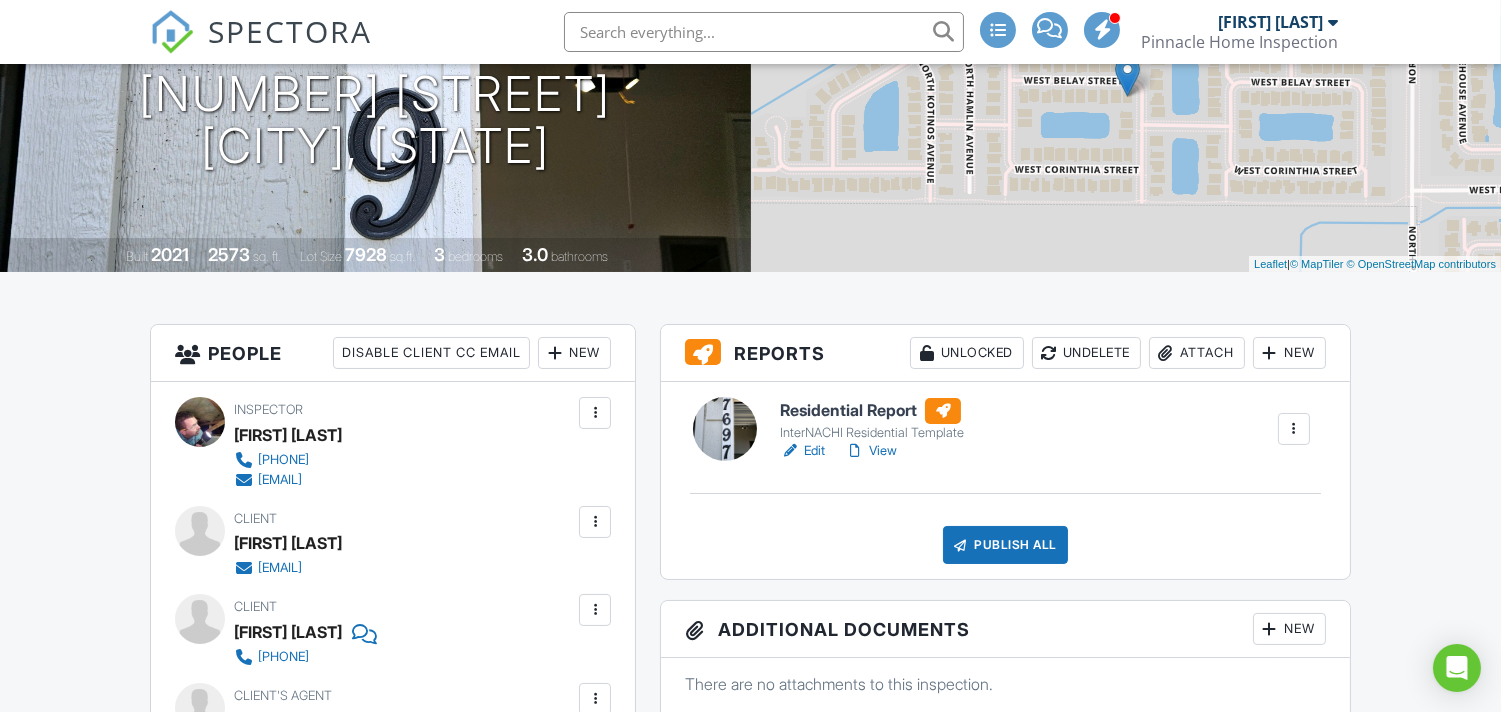 drag, startPoint x: 1516, startPoint y: 106, endPoint x: 1516, endPoint y: 160, distance: 54 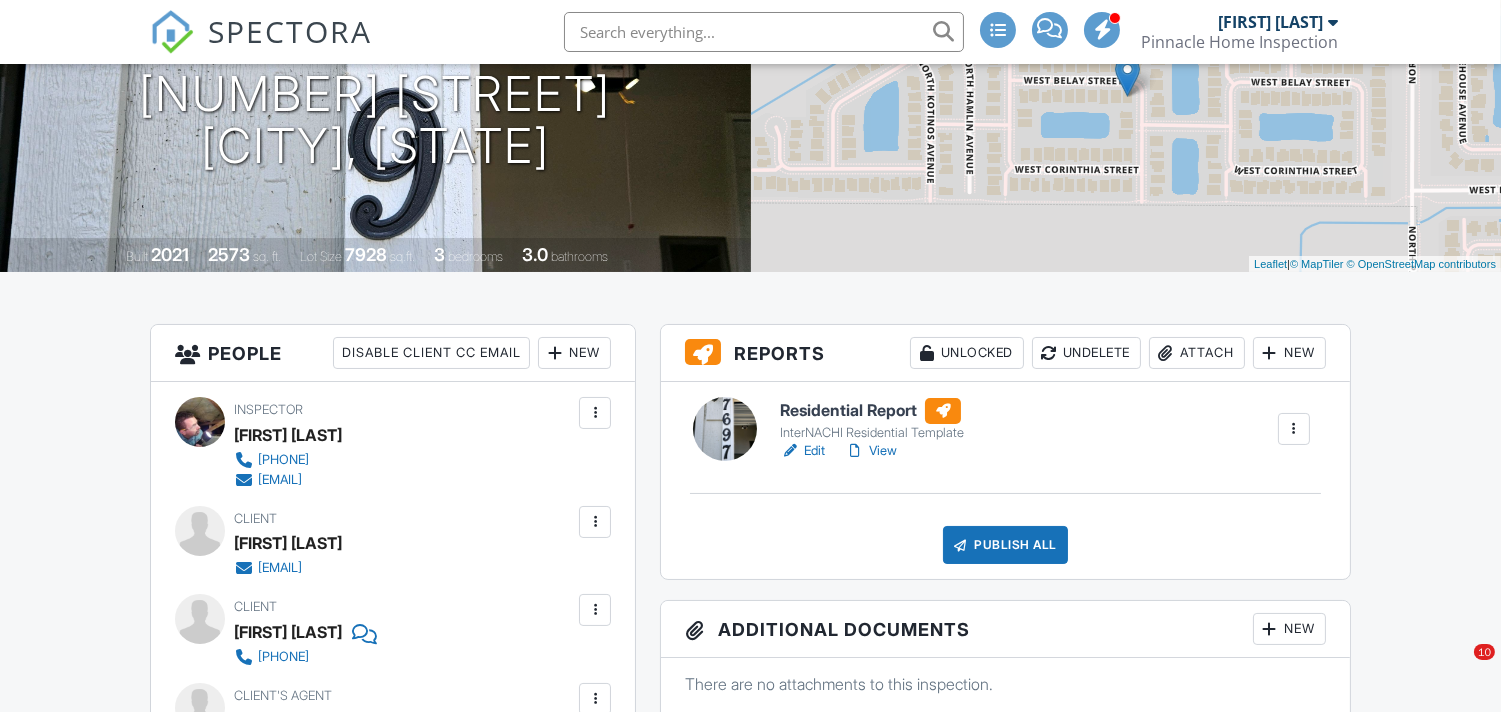 scroll, scrollTop: 267, scrollLeft: 0, axis: vertical 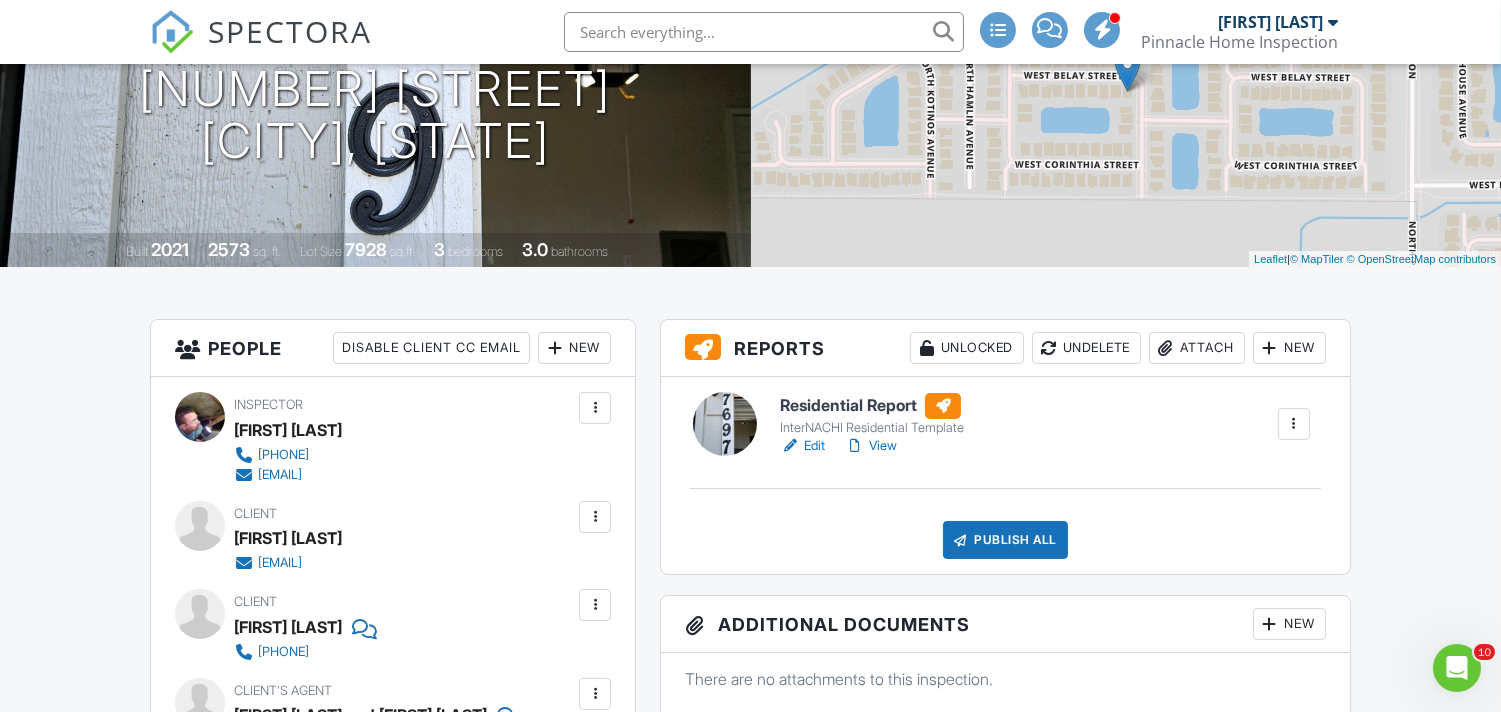 click on "Edit" at bounding box center (802, 446) 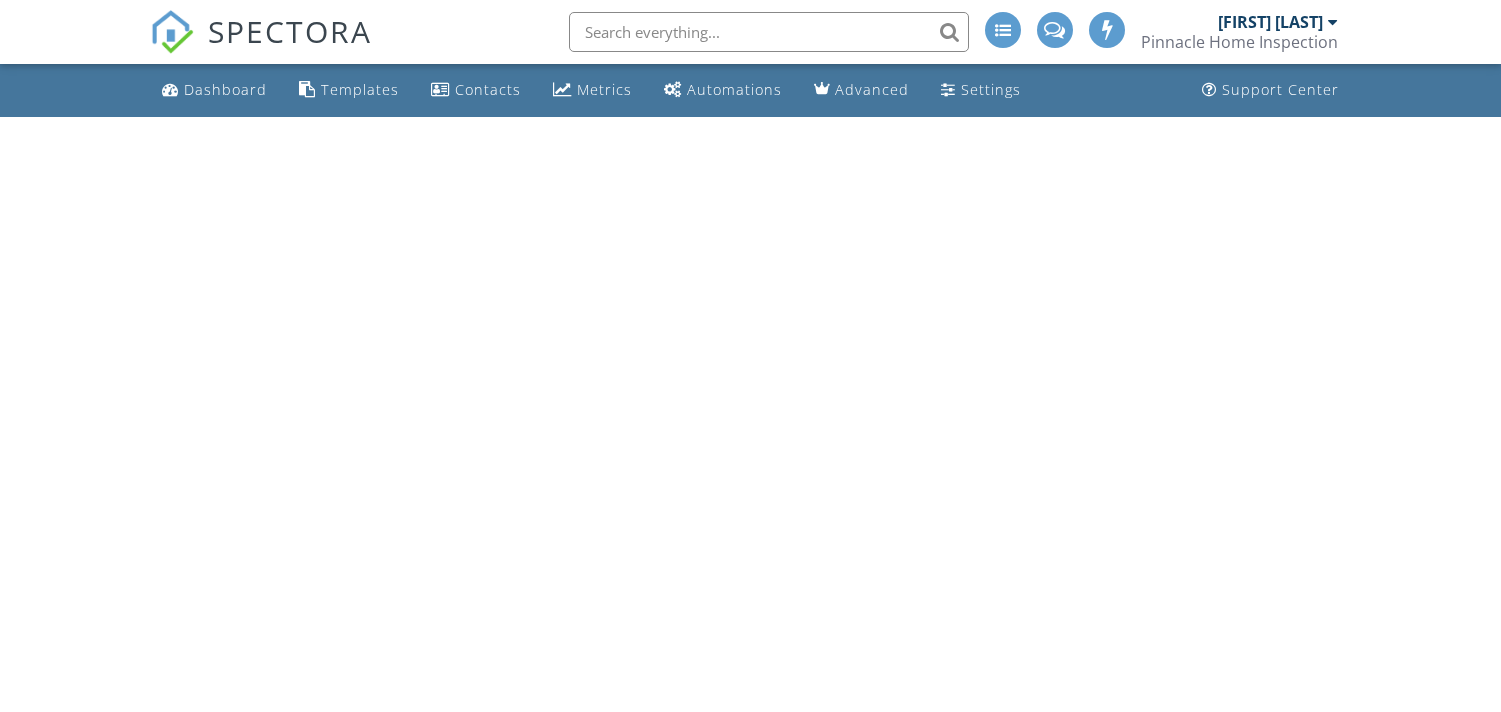 scroll, scrollTop: 0, scrollLeft: 0, axis: both 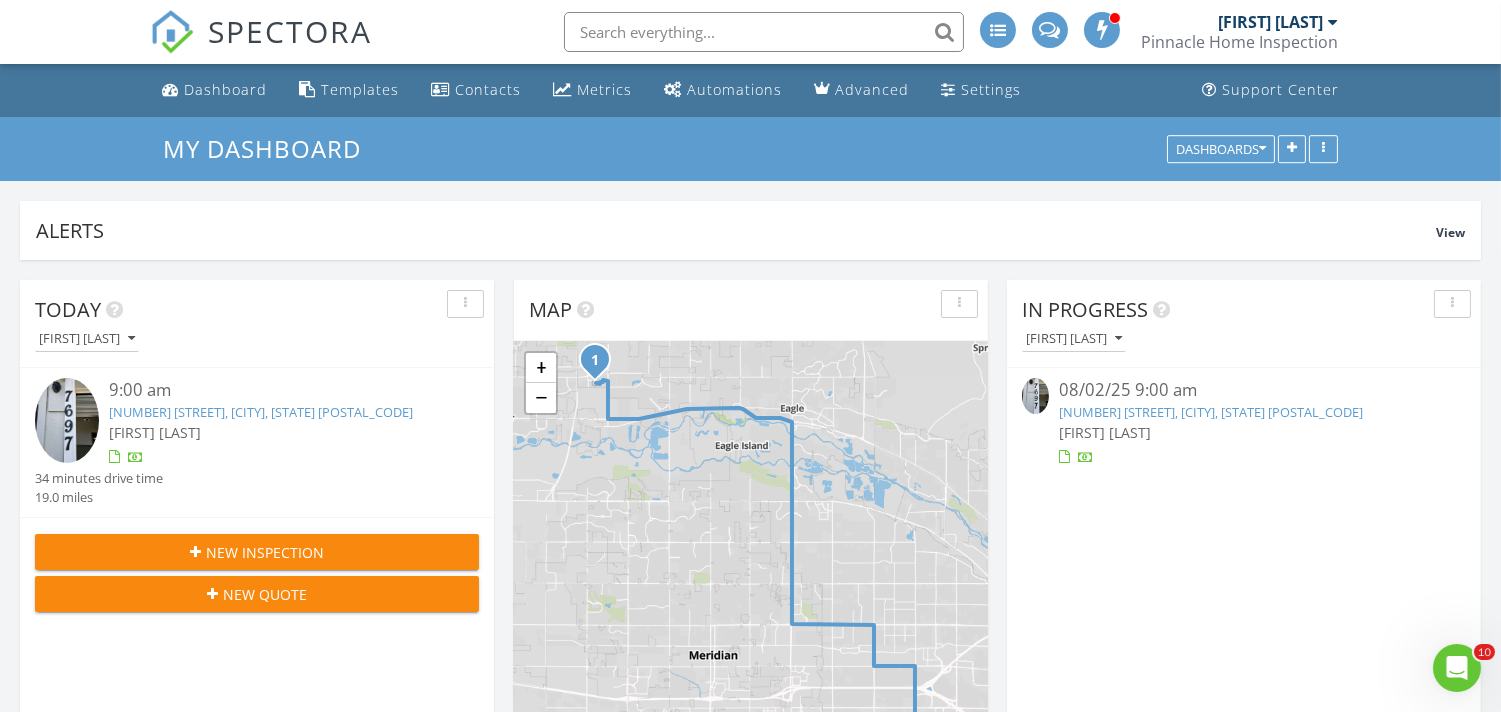 click on "[NUMBER] [STREET], [CITY], [STATE] [POSTAL_CODE]" at bounding box center (261, 412) 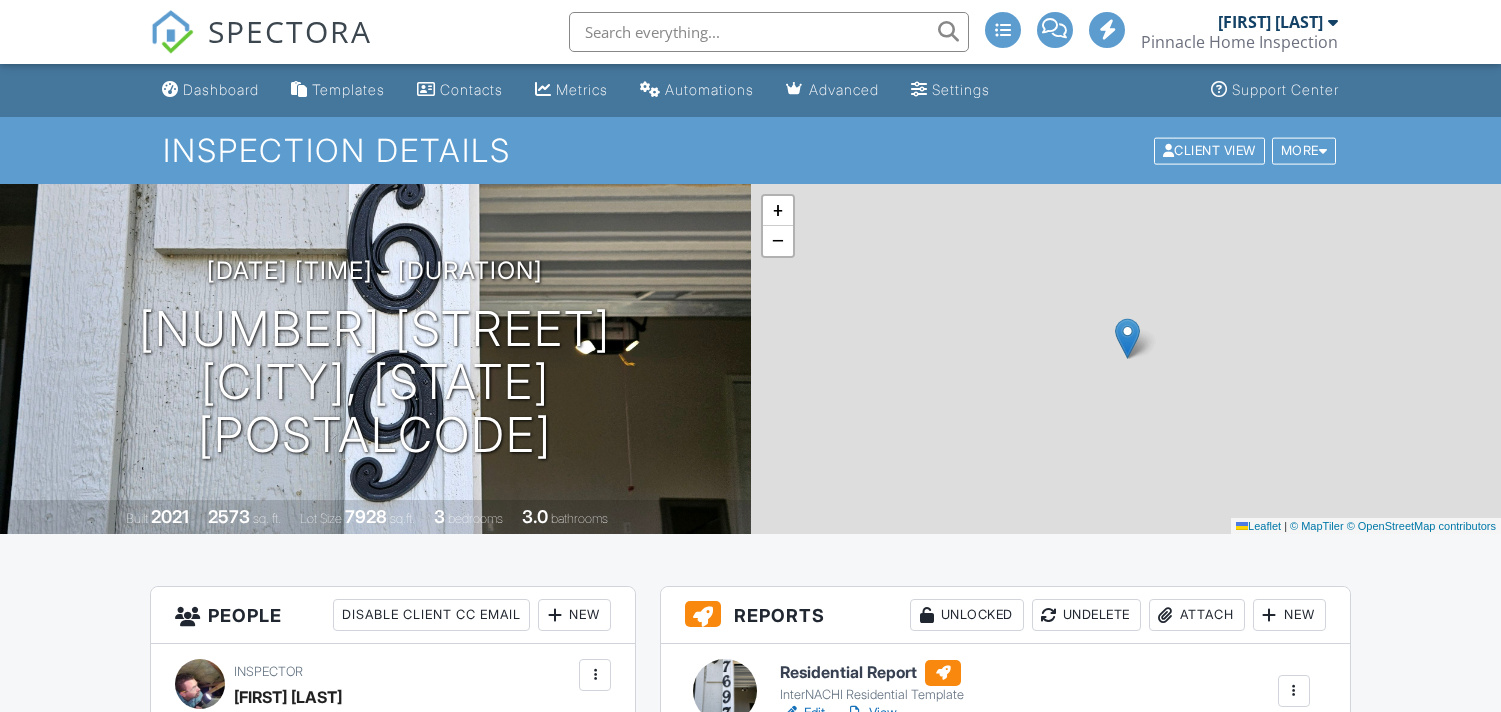 scroll, scrollTop: 0, scrollLeft: 0, axis: both 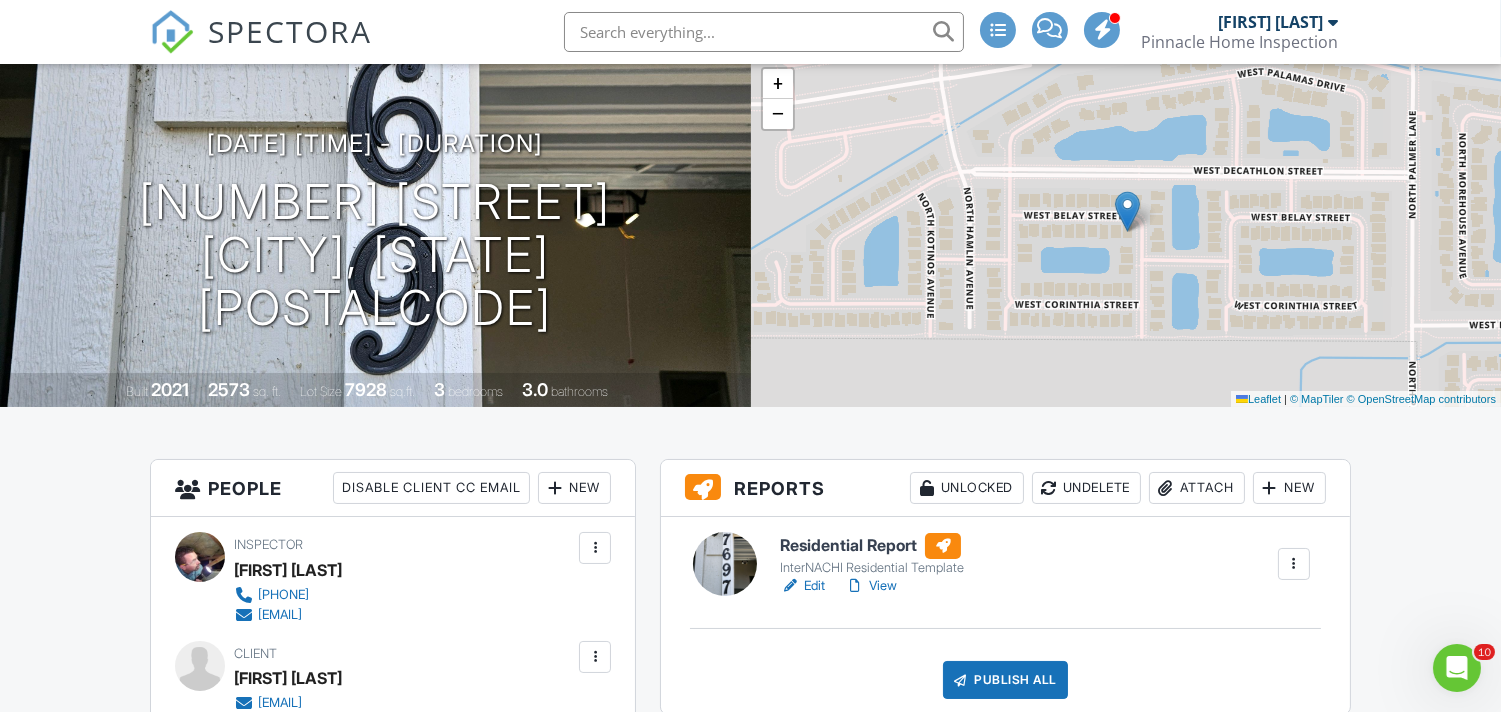 click on "InterNACHI Residential Template" at bounding box center (872, 568) 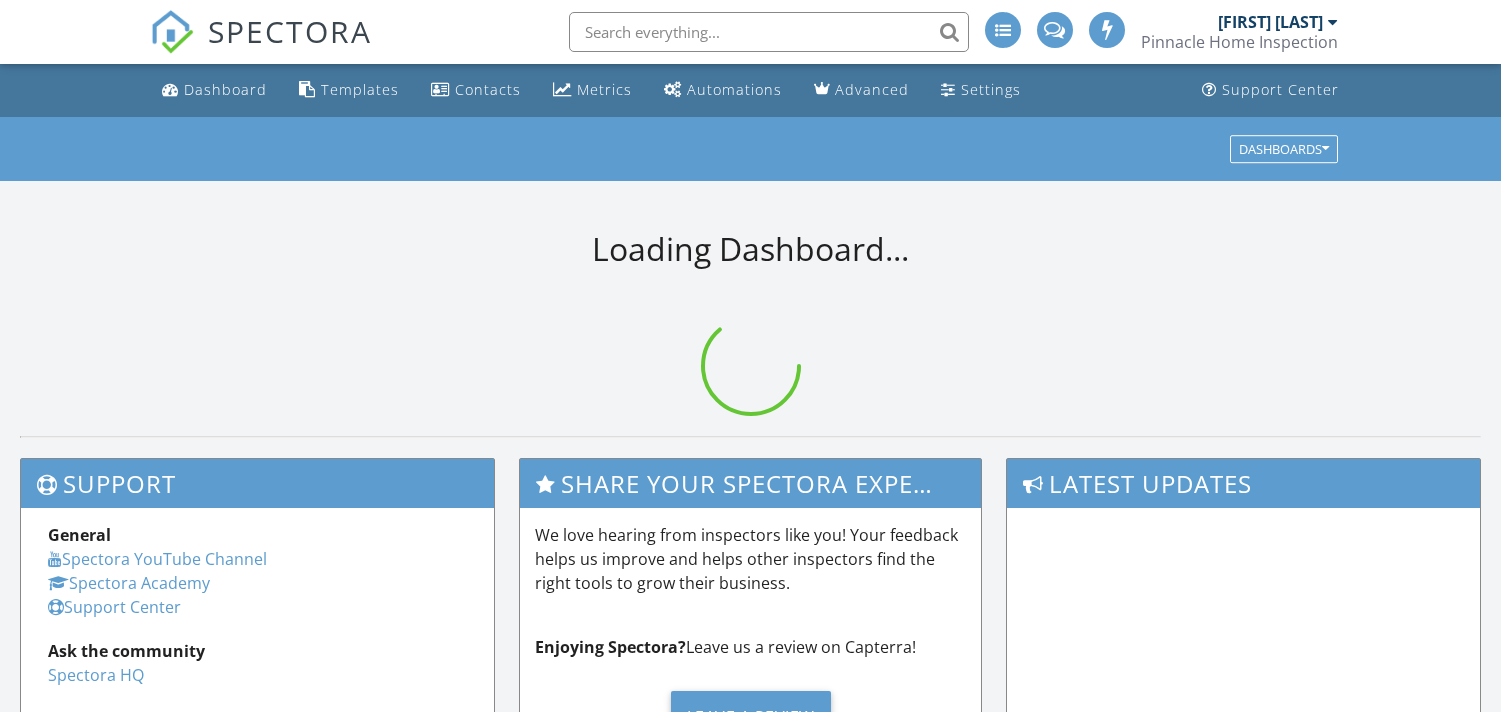 scroll, scrollTop: 0, scrollLeft: 0, axis: both 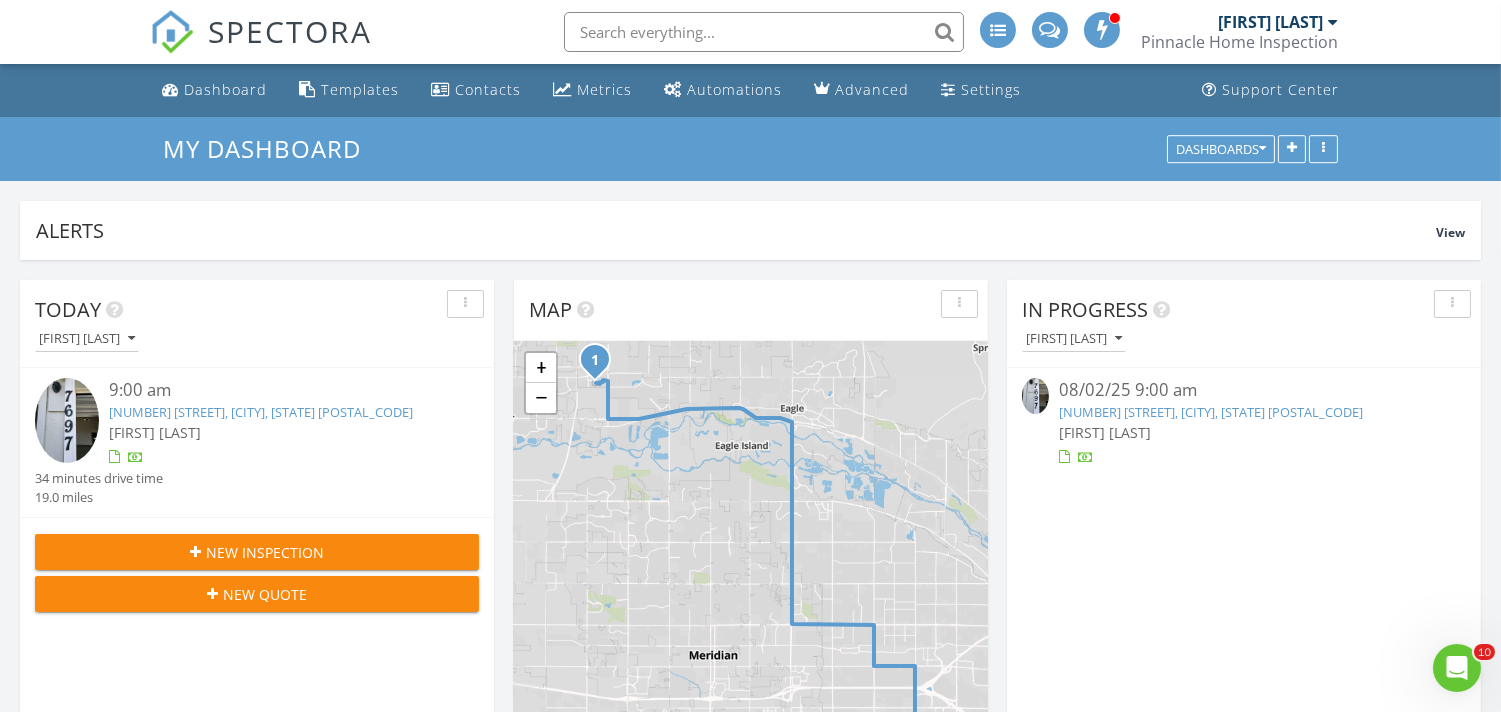click on "[NUMBER] [STREET], [CITY], [STATE] [POSTAL_CODE]" at bounding box center (261, 412) 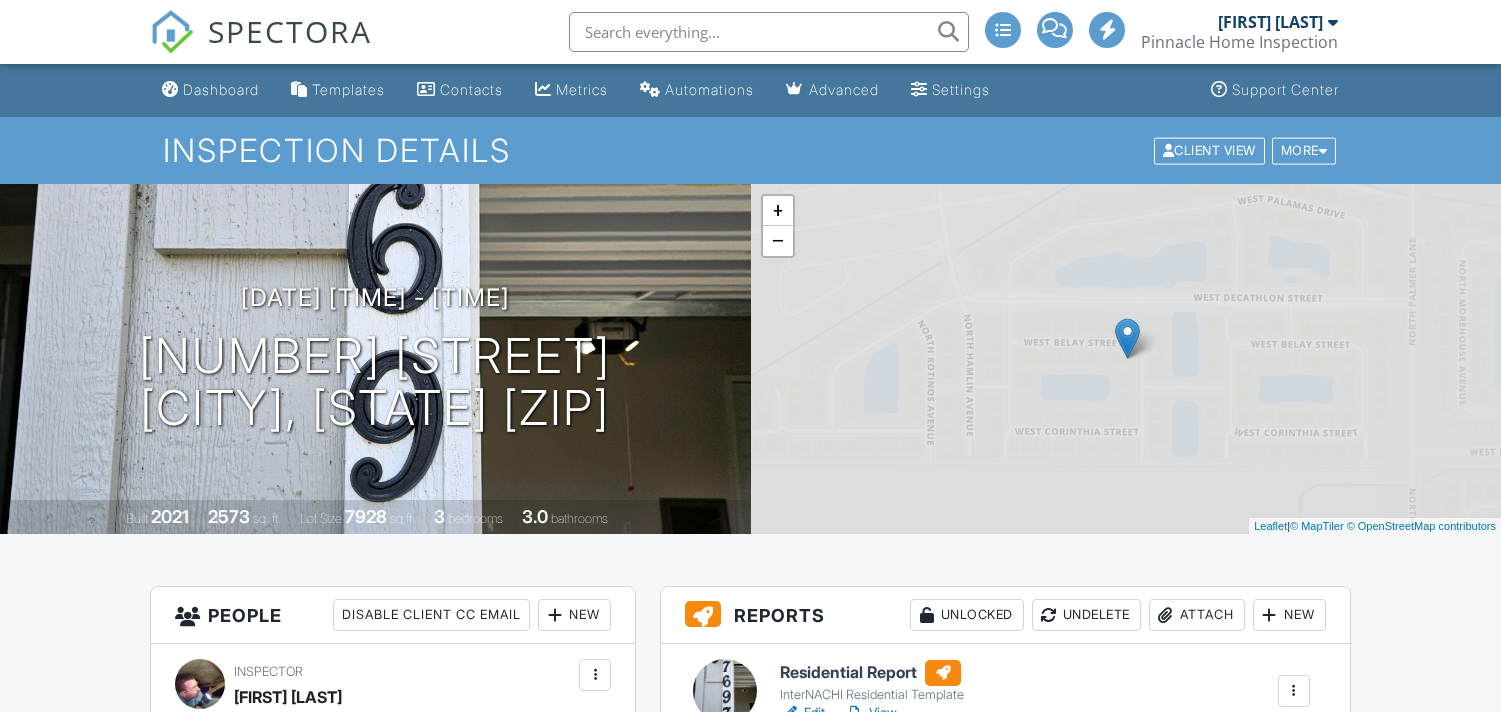 scroll, scrollTop: 0, scrollLeft: 0, axis: both 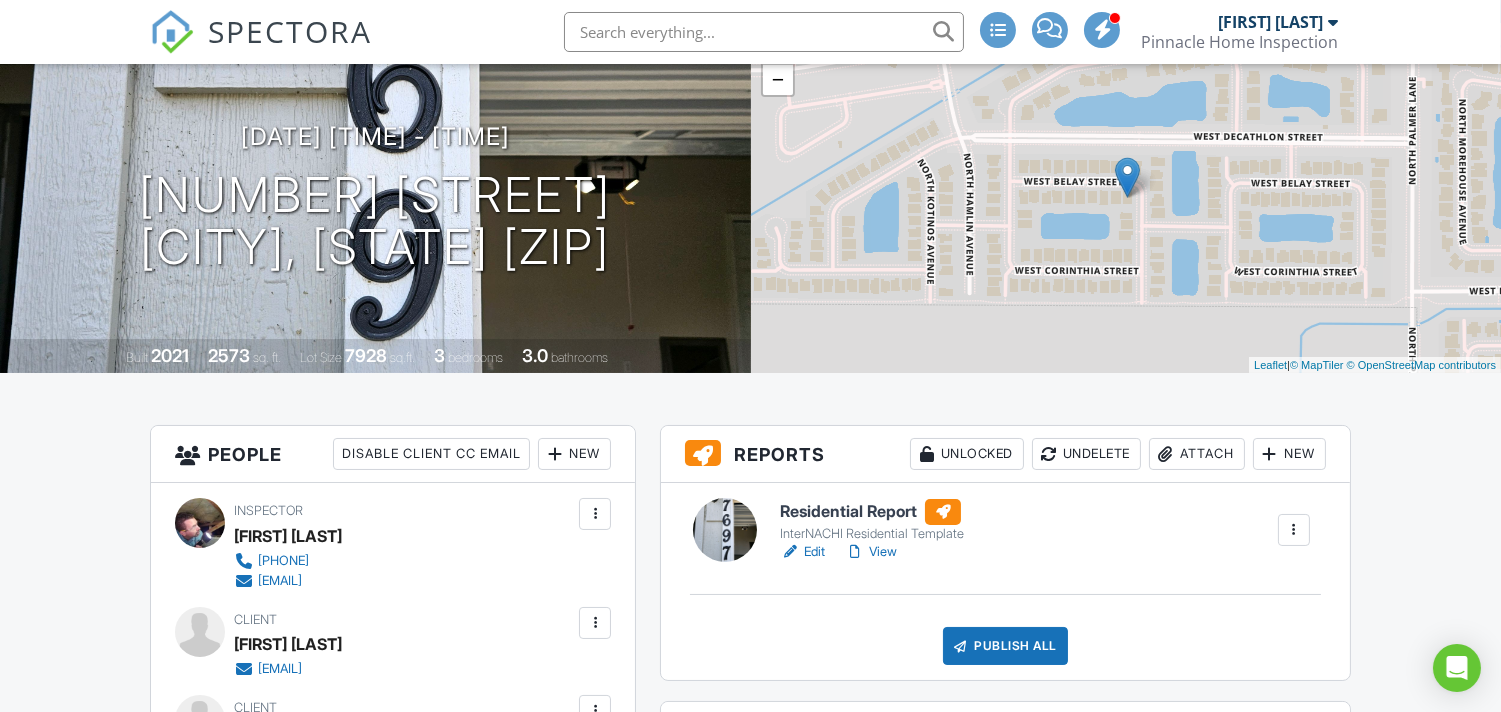 click on "View" at bounding box center (871, 552) 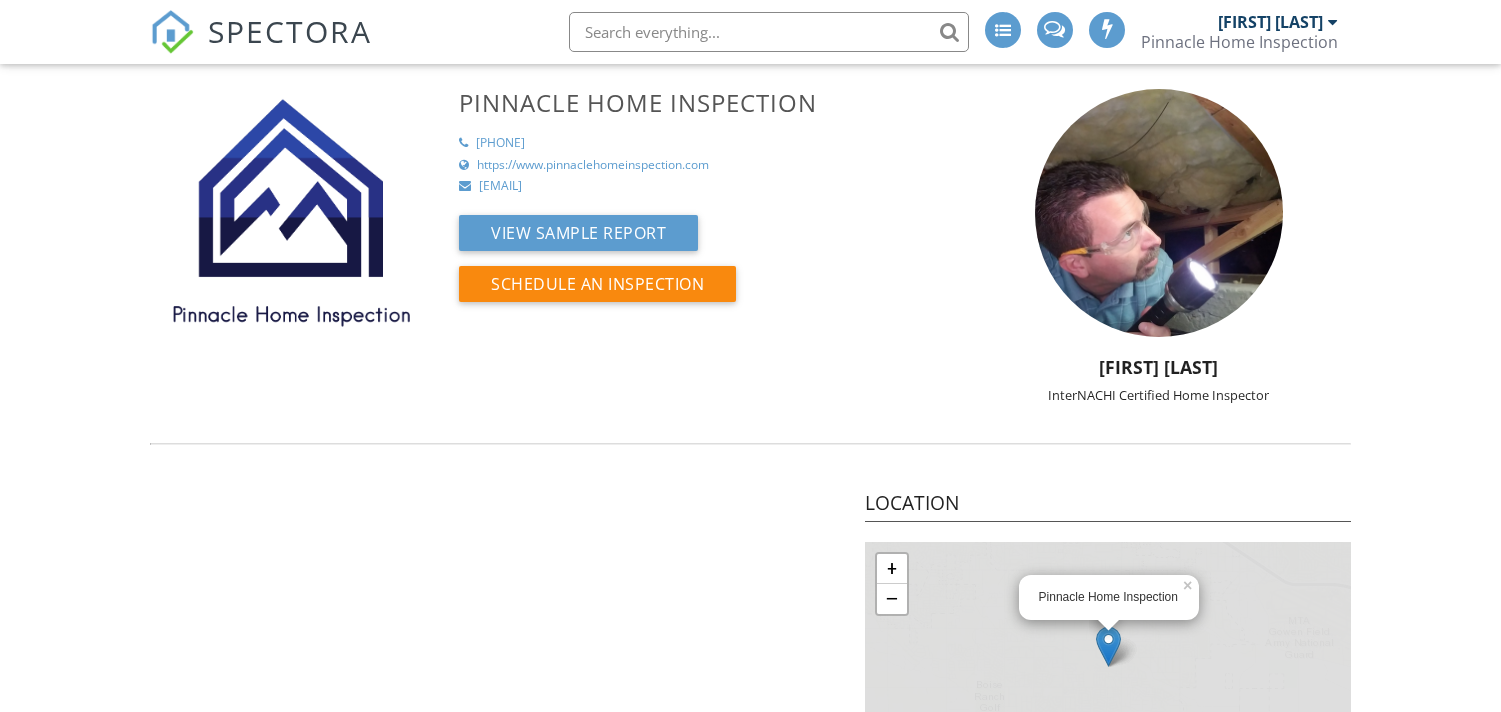 scroll, scrollTop: 0, scrollLeft: 0, axis: both 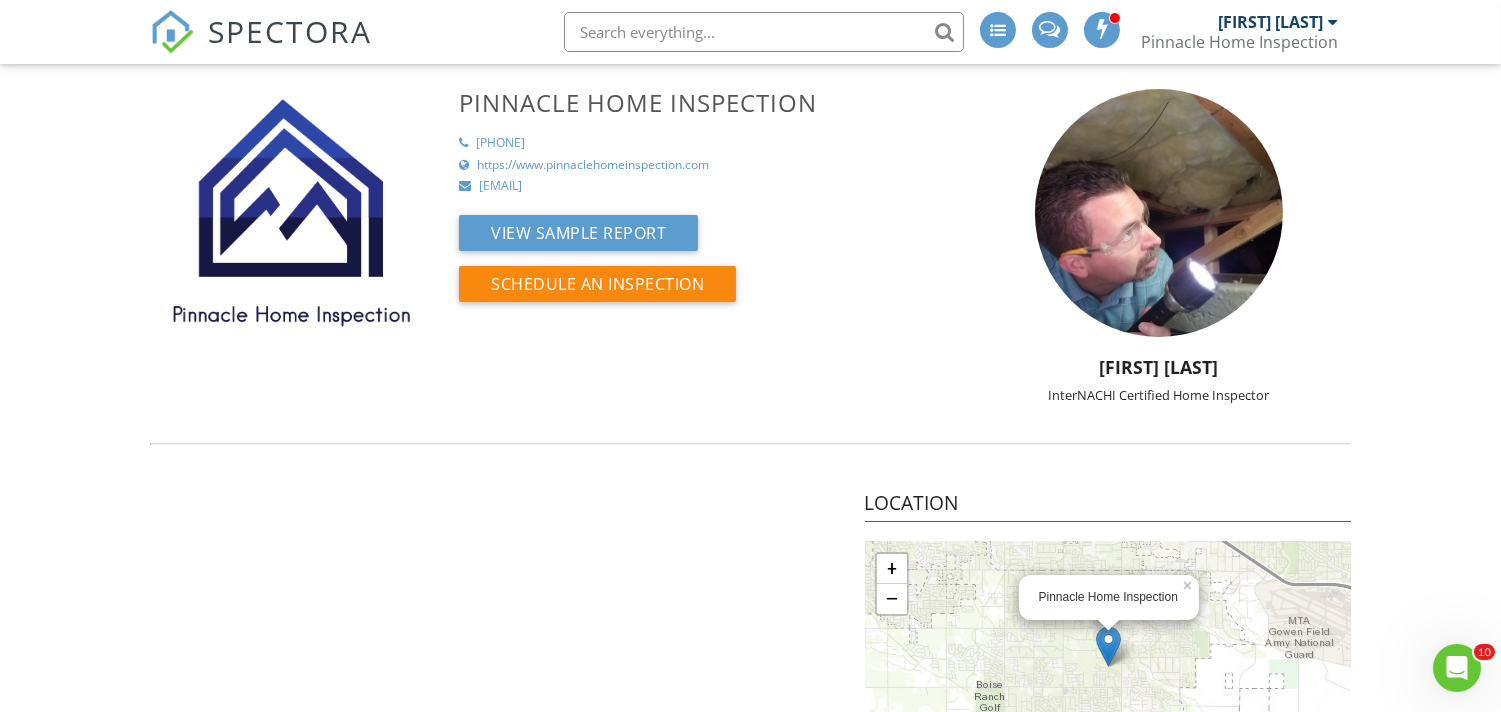 click on "SPECTORA" at bounding box center (290, 31) 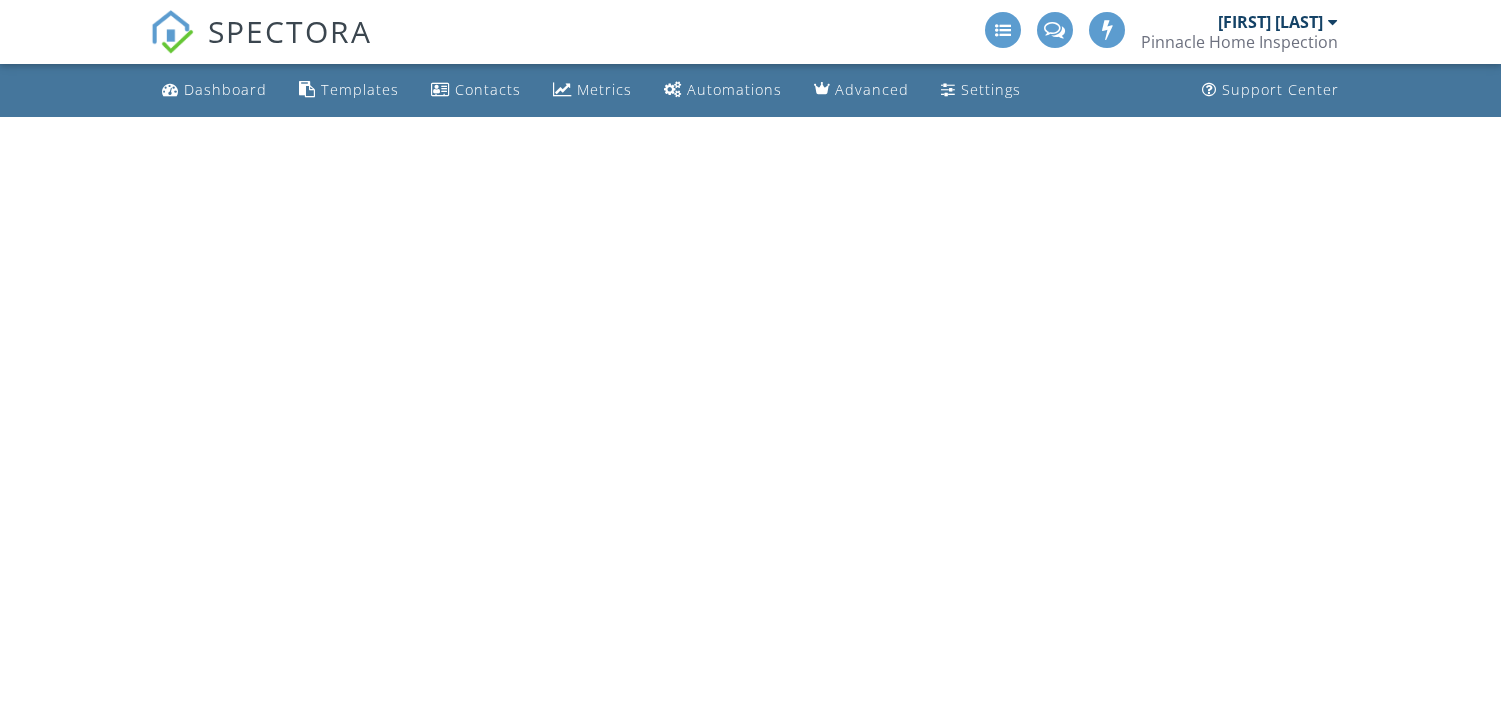scroll, scrollTop: 0, scrollLeft: 0, axis: both 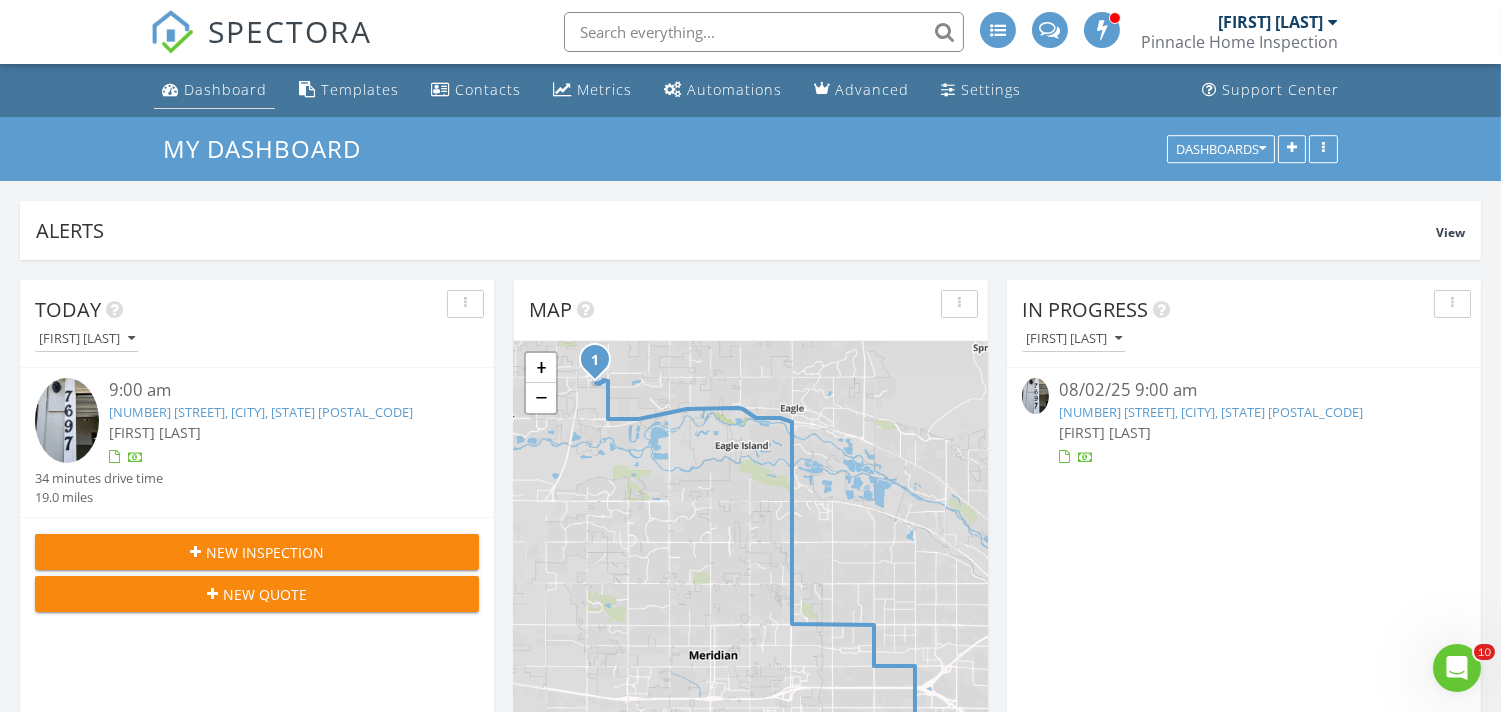 click on "Dashboard" at bounding box center (225, 89) 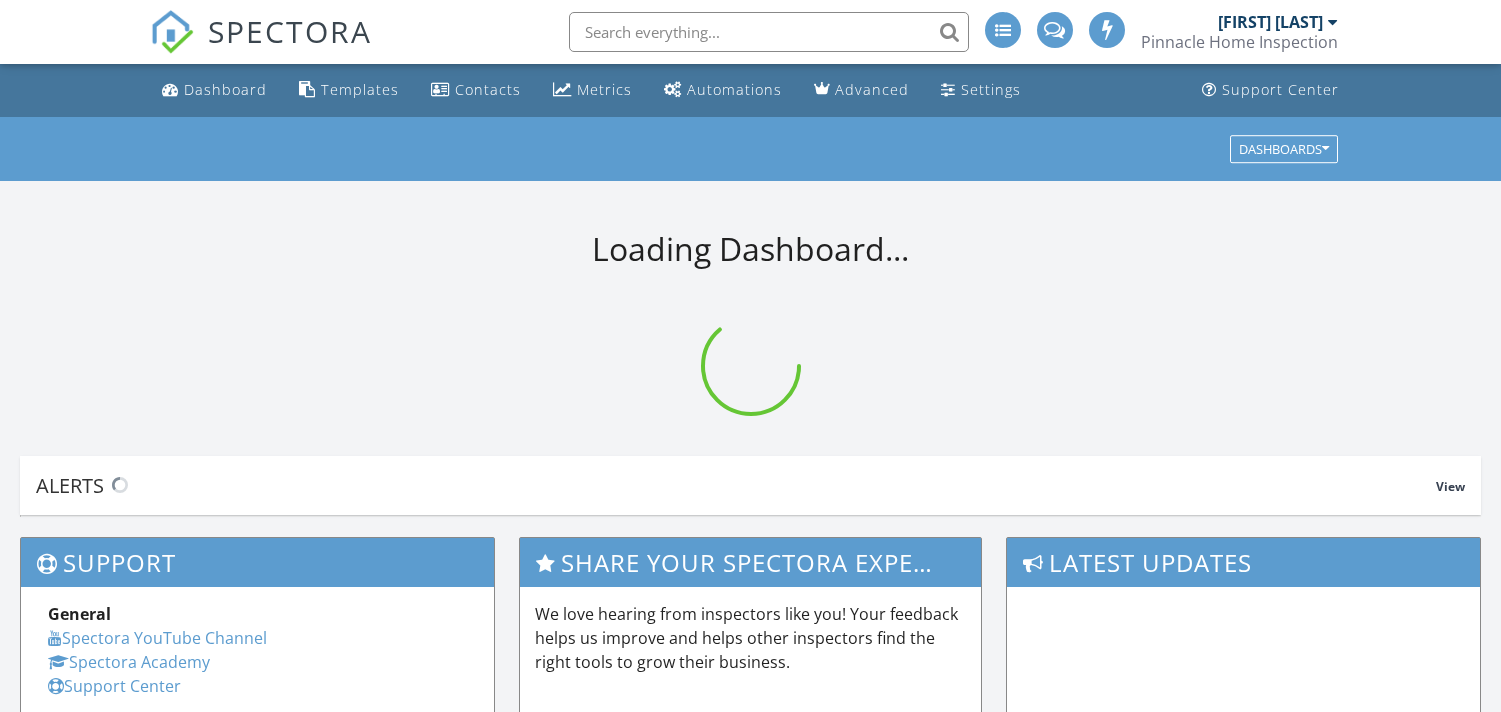 scroll, scrollTop: 0, scrollLeft: 0, axis: both 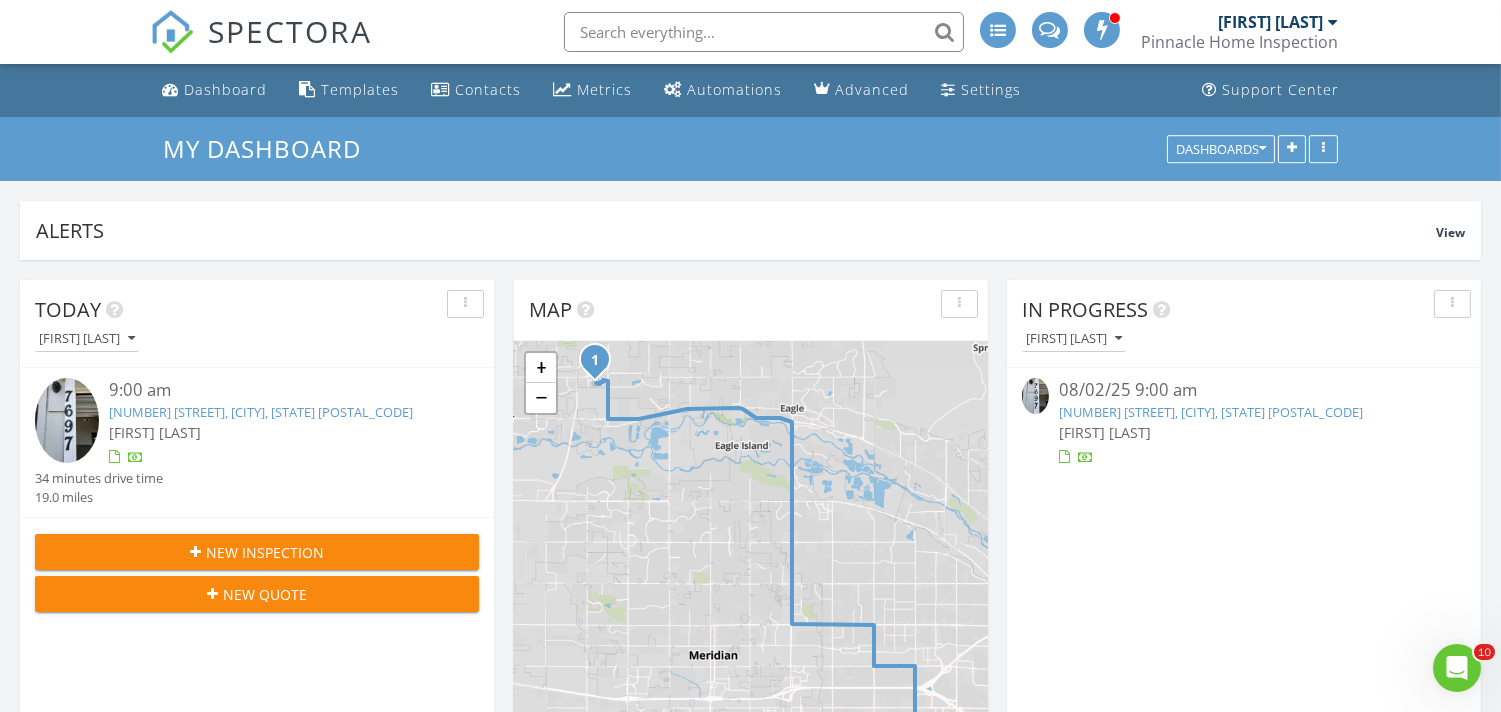 click on "[NUMBER] [STREET], [CITY], [STATE] [POSTAL_CODE]" at bounding box center (261, 412) 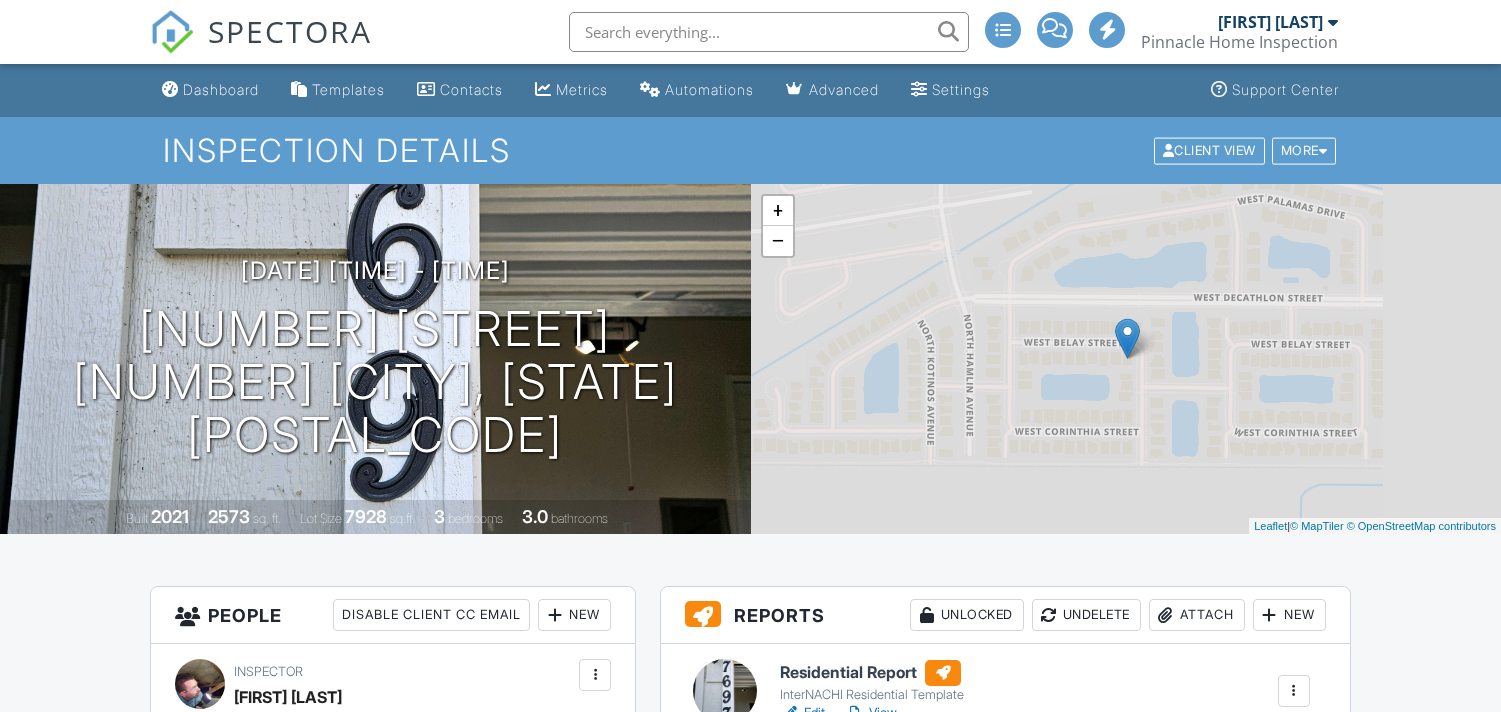 scroll, scrollTop: 0, scrollLeft: 0, axis: both 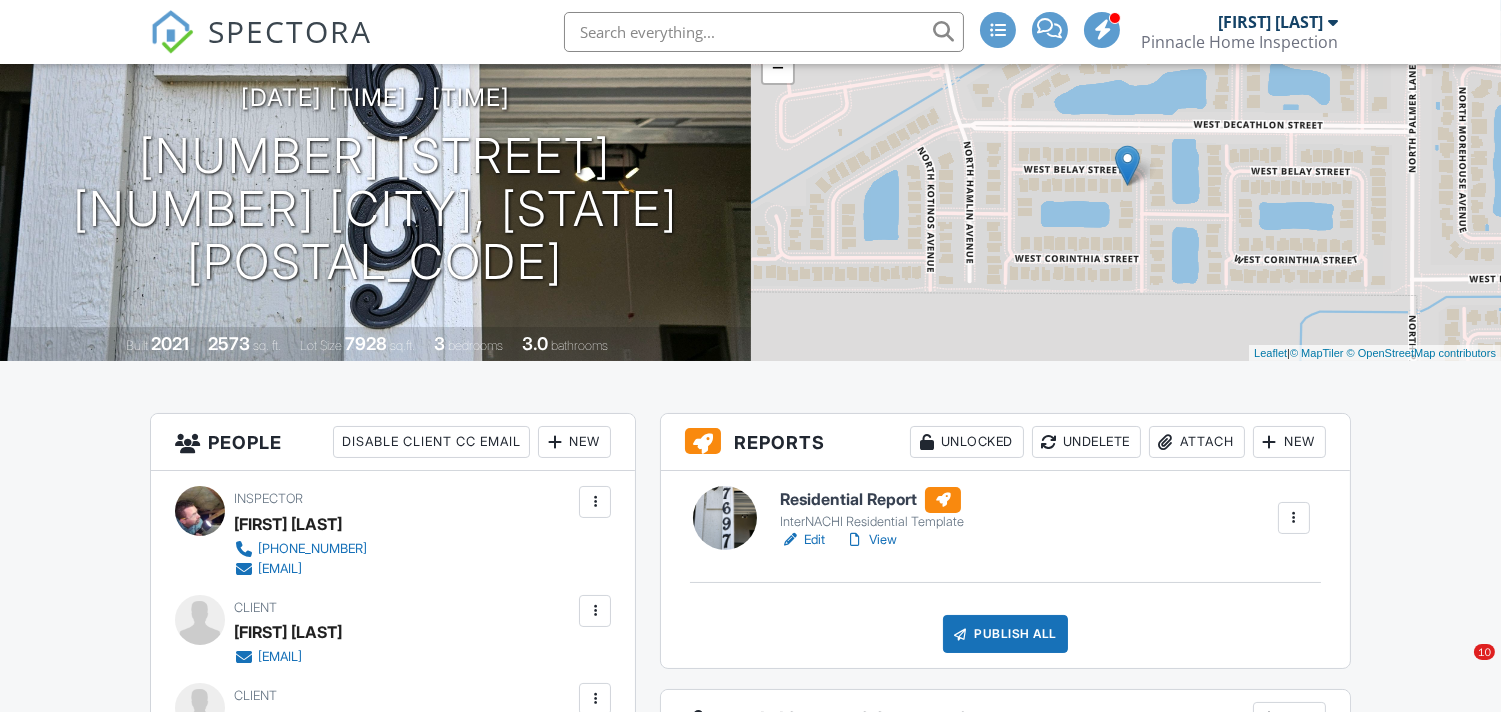 click on "View" at bounding box center (871, 540) 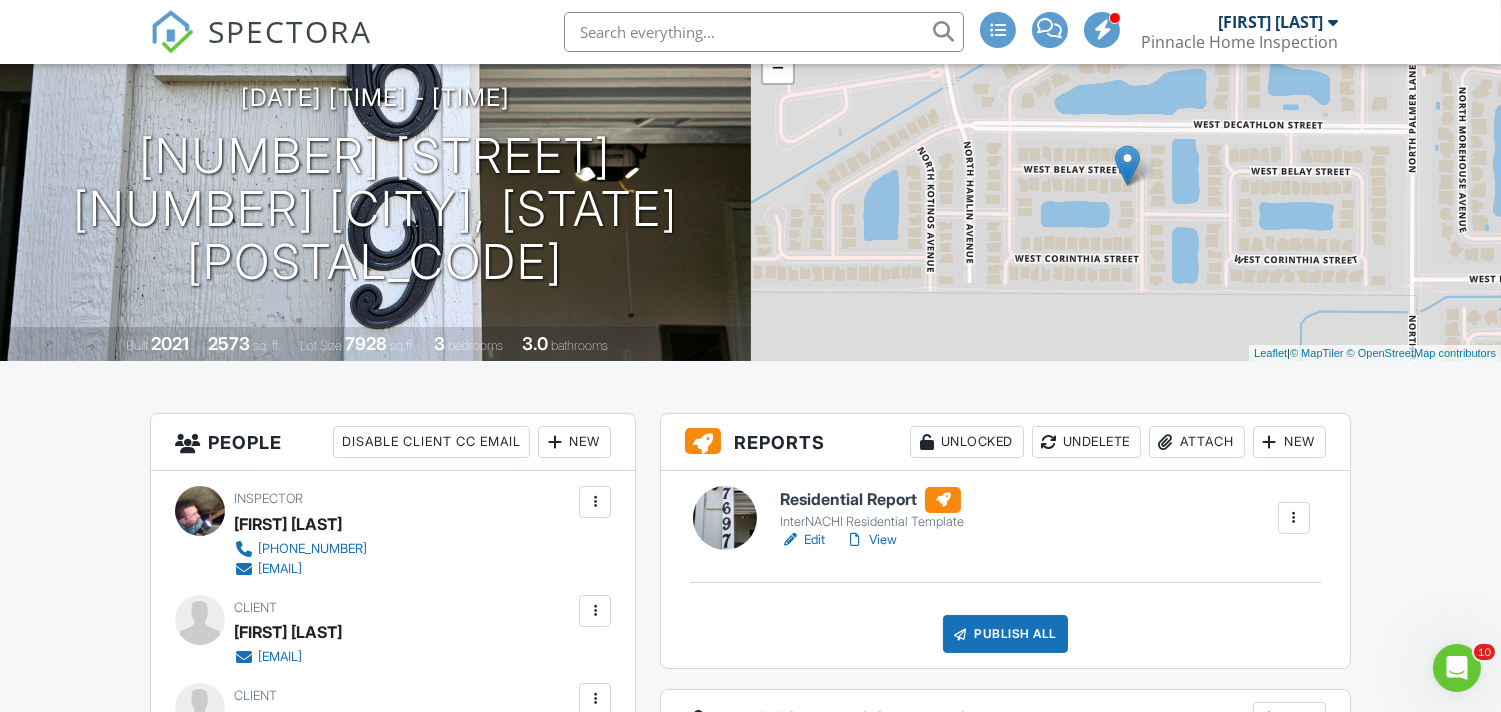 scroll, scrollTop: 0, scrollLeft: 0, axis: both 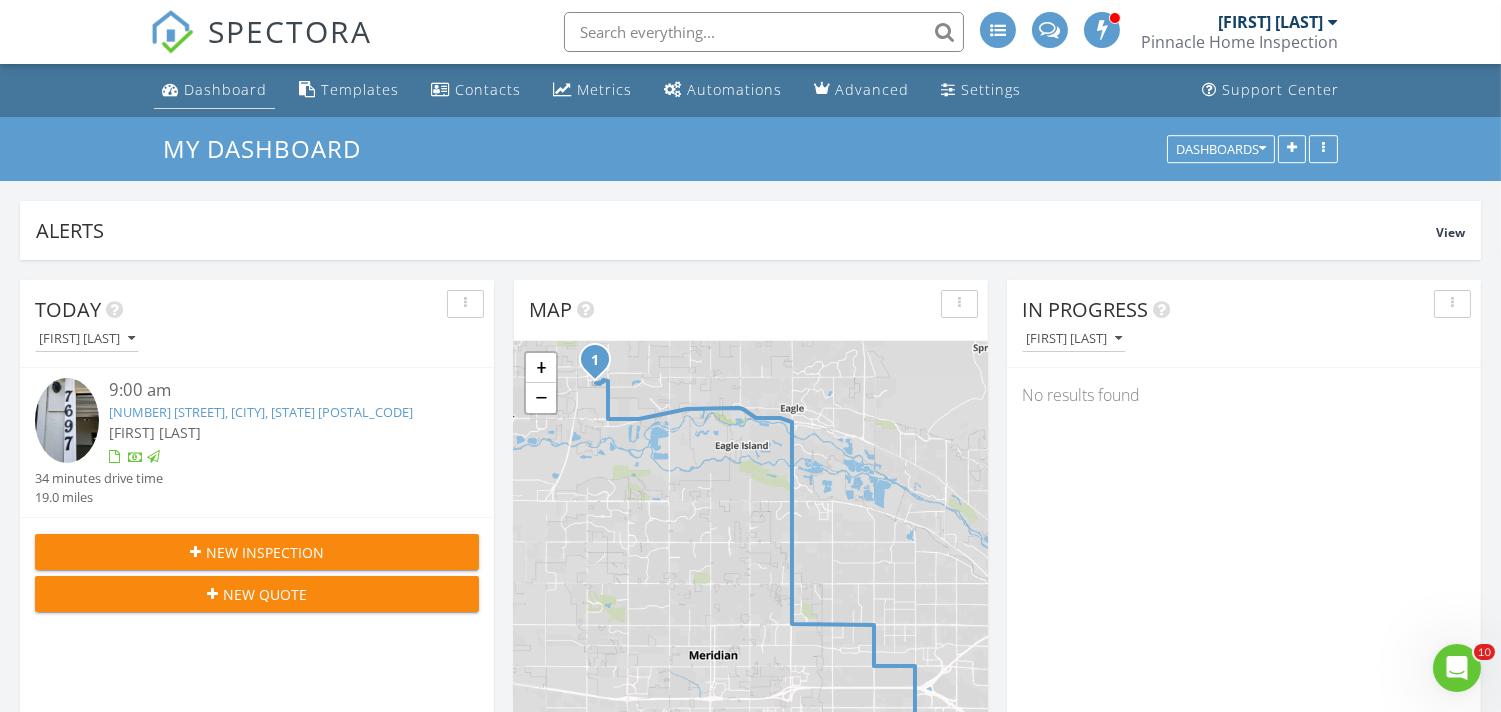 click on "Dashboard" at bounding box center (225, 89) 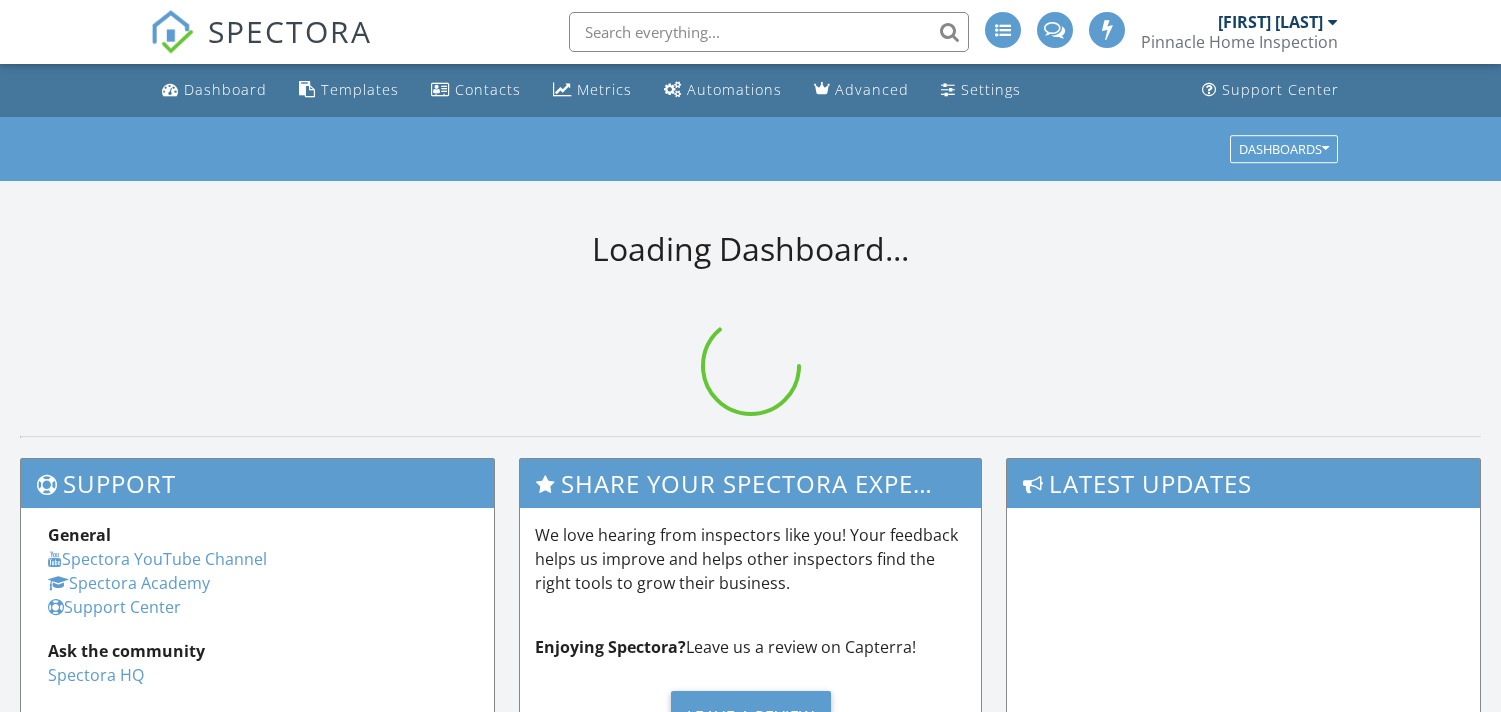 scroll, scrollTop: 0, scrollLeft: 0, axis: both 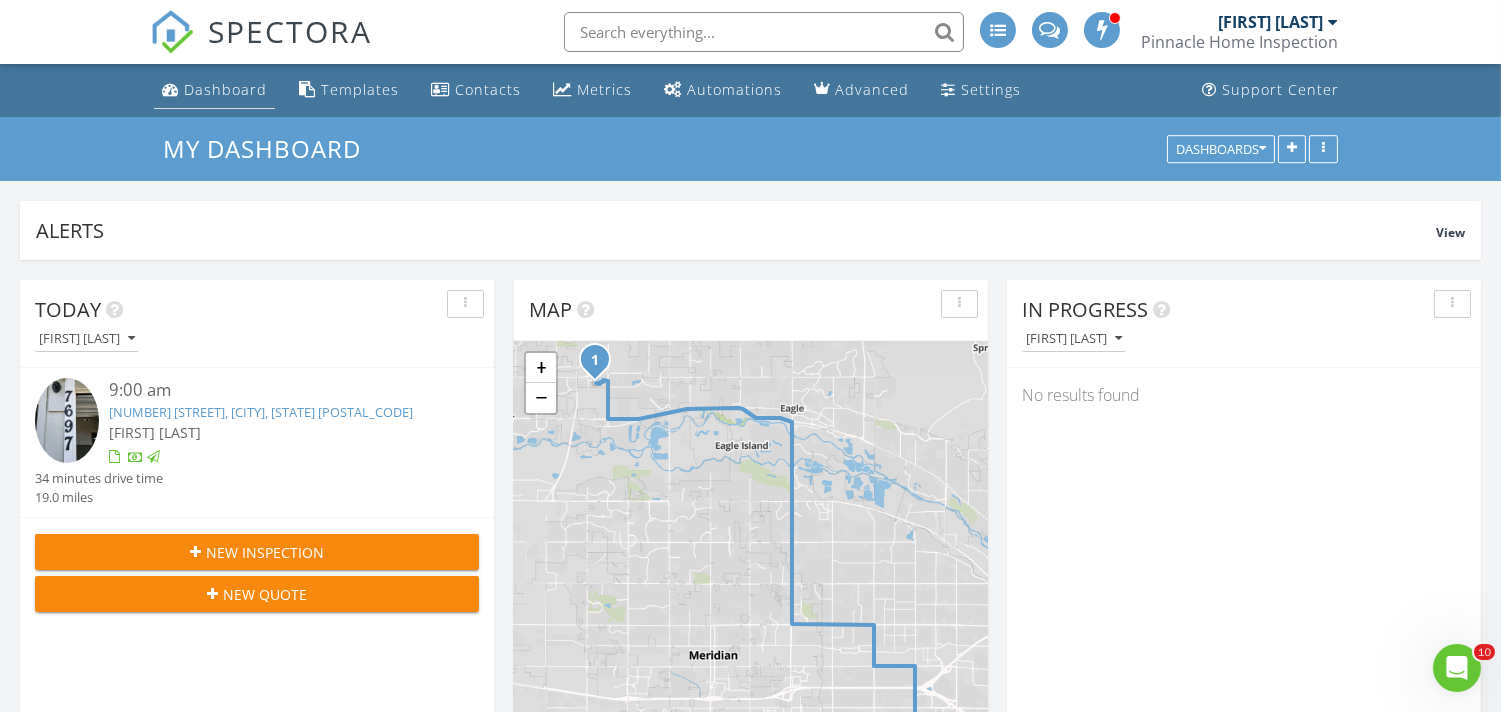 click on "Dashboard" at bounding box center (225, 89) 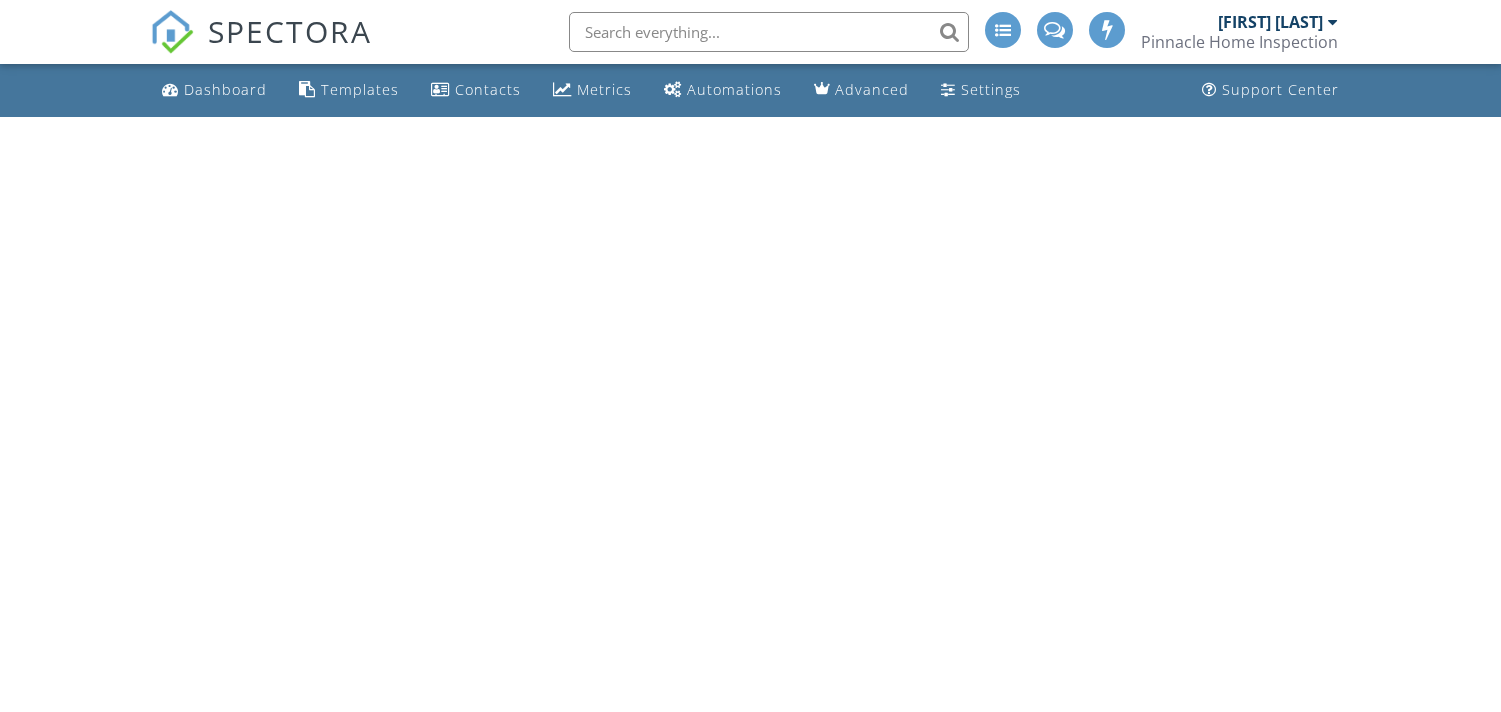 scroll, scrollTop: 0, scrollLeft: 0, axis: both 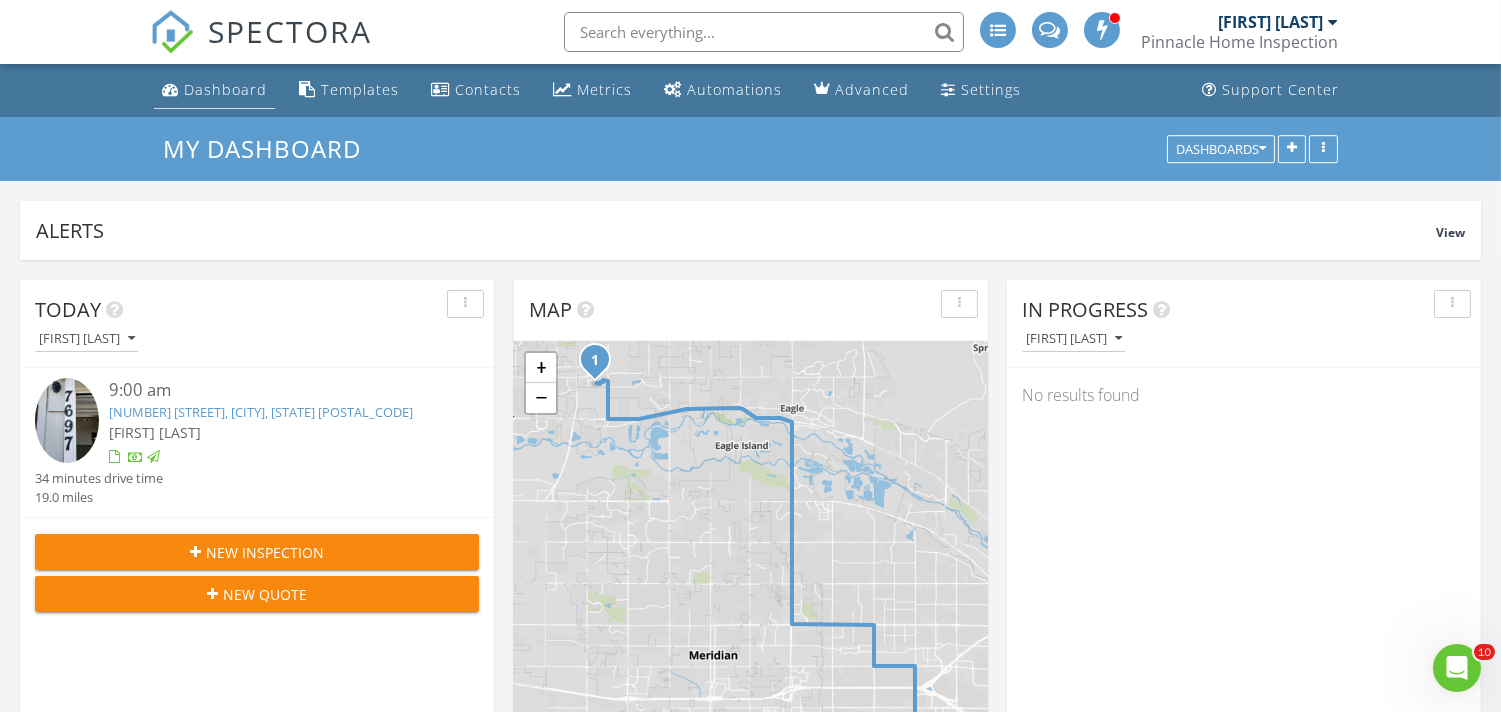 click on "Dashboard" at bounding box center (225, 89) 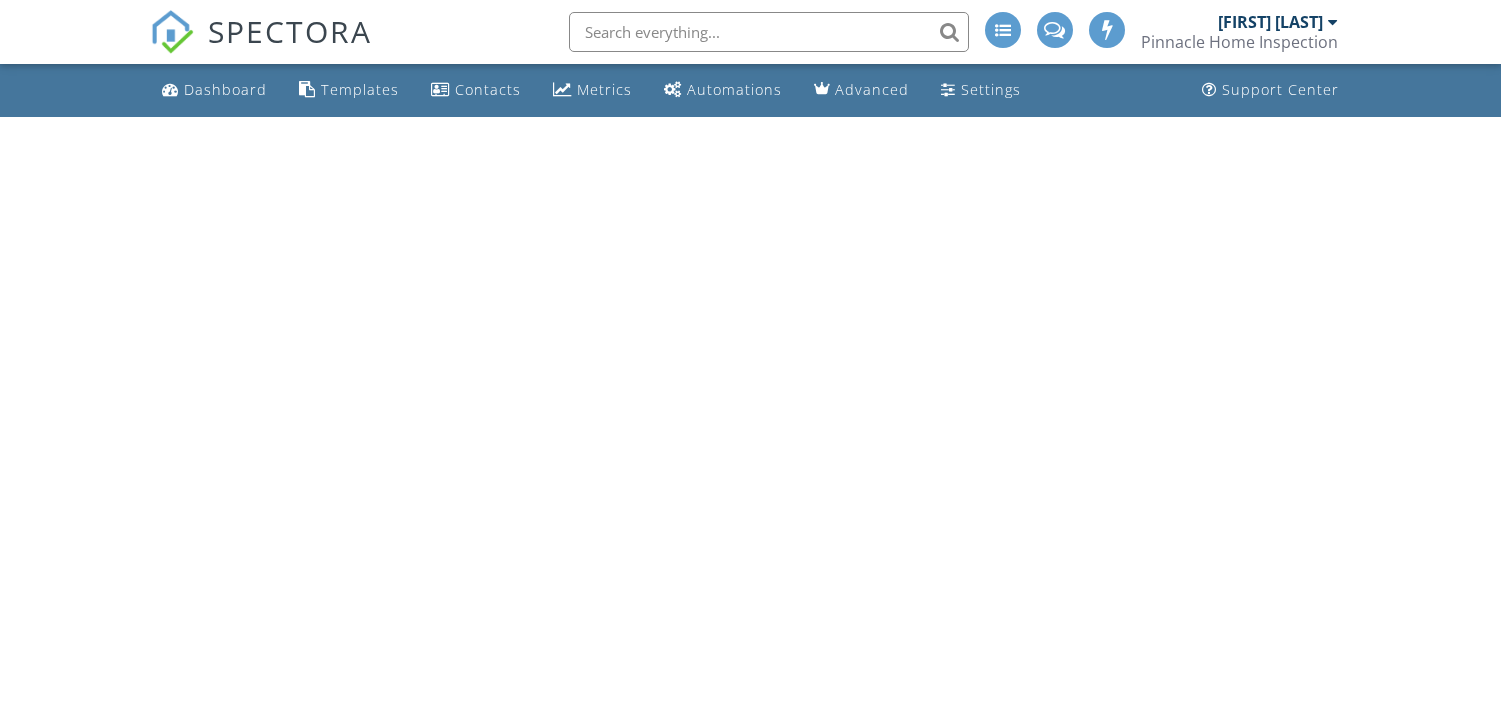 scroll, scrollTop: 0, scrollLeft: 0, axis: both 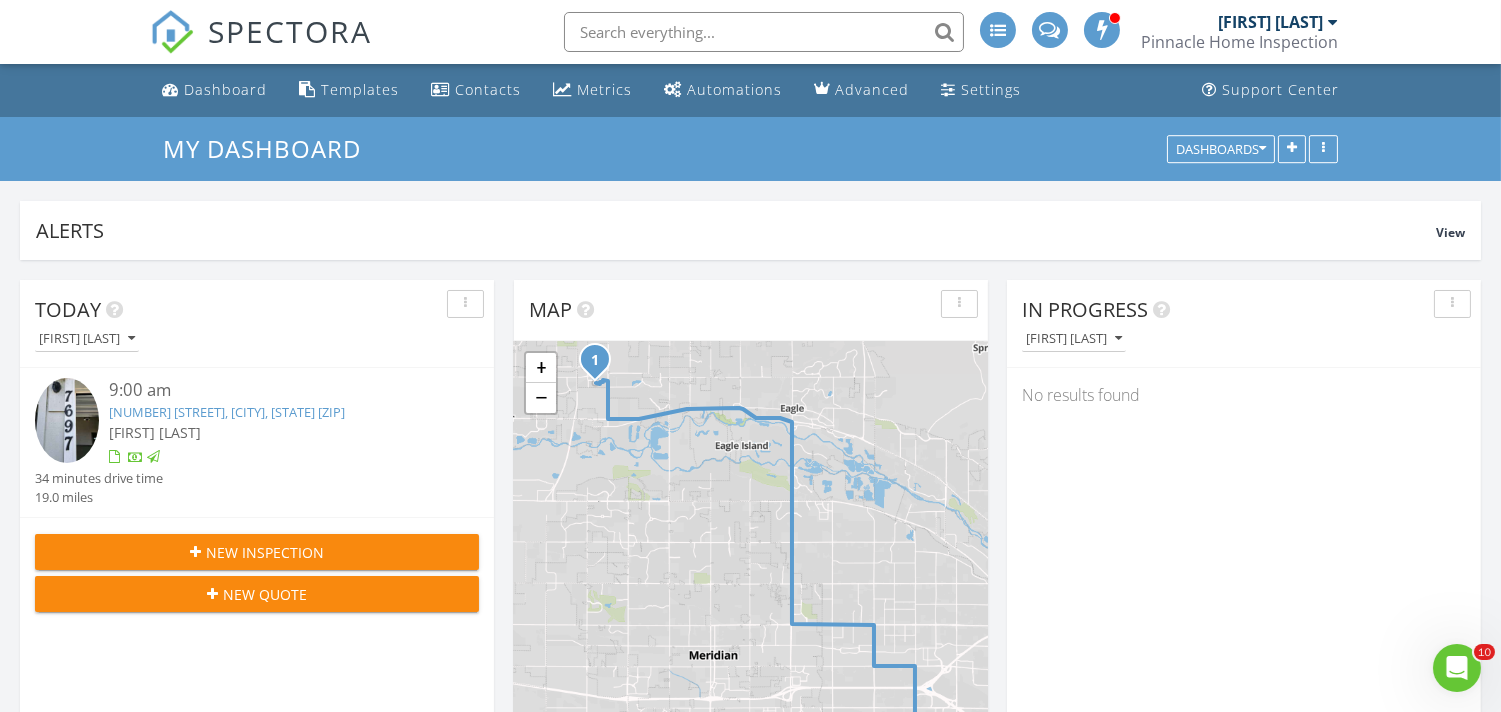 click on "Pinnacle Home Inspection" at bounding box center (1239, 42) 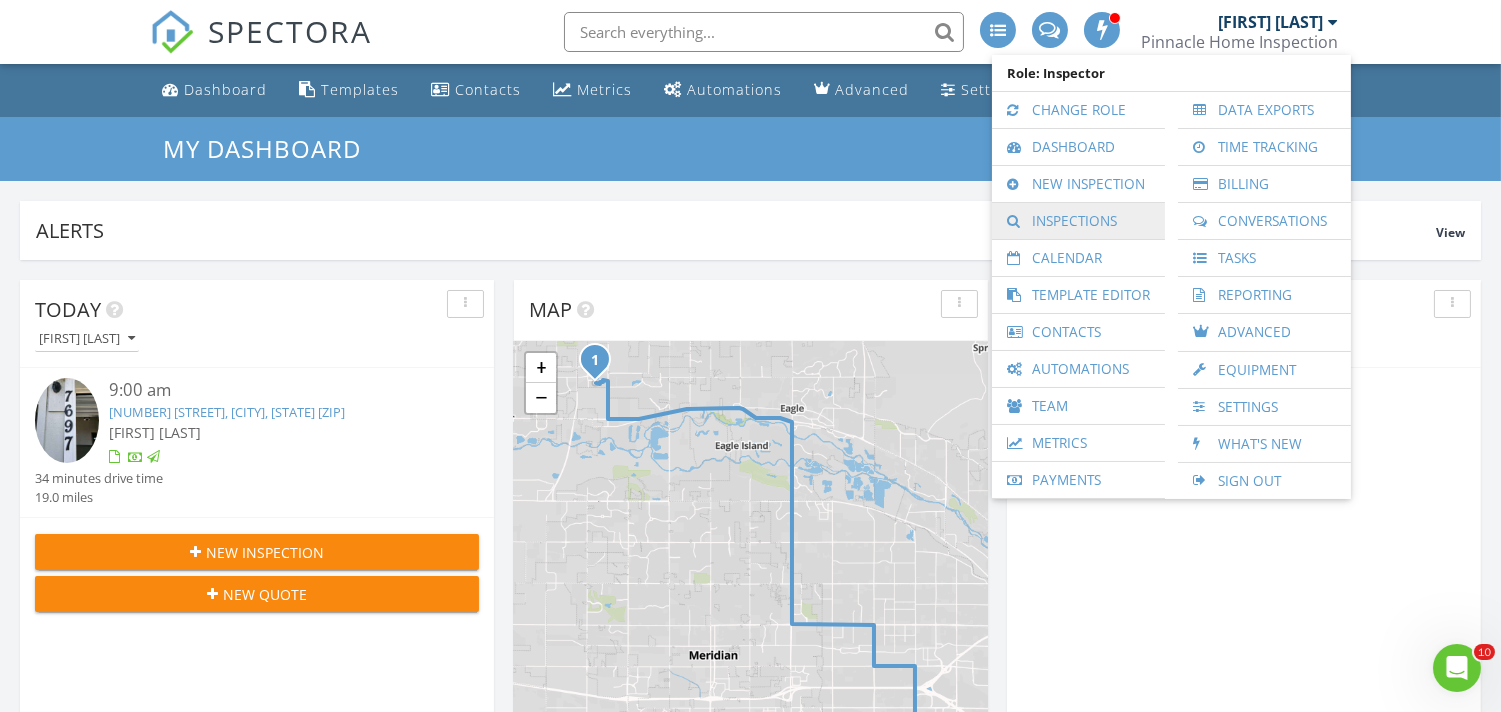 click on "Inspections" at bounding box center (1078, 221) 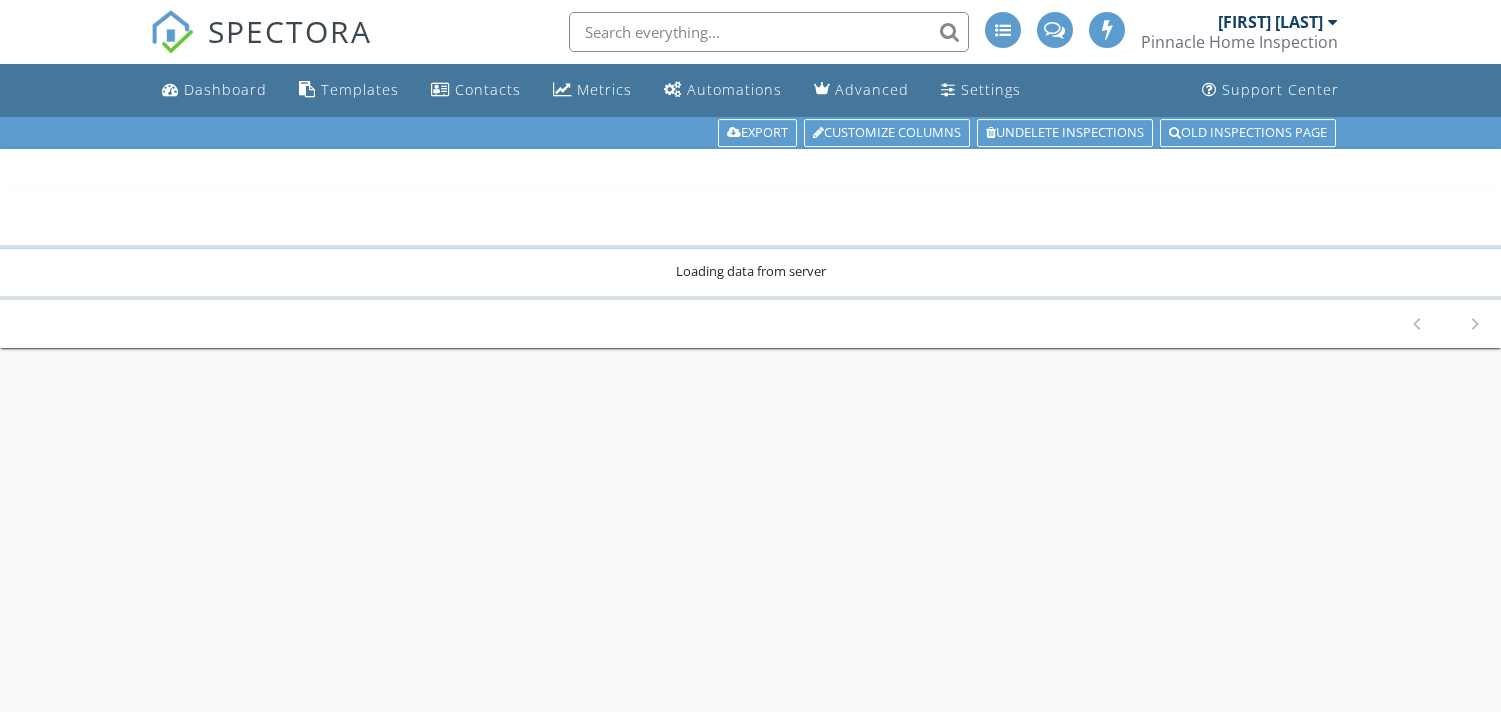 scroll, scrollTop: 0, scrollLeft: 0, axis: both 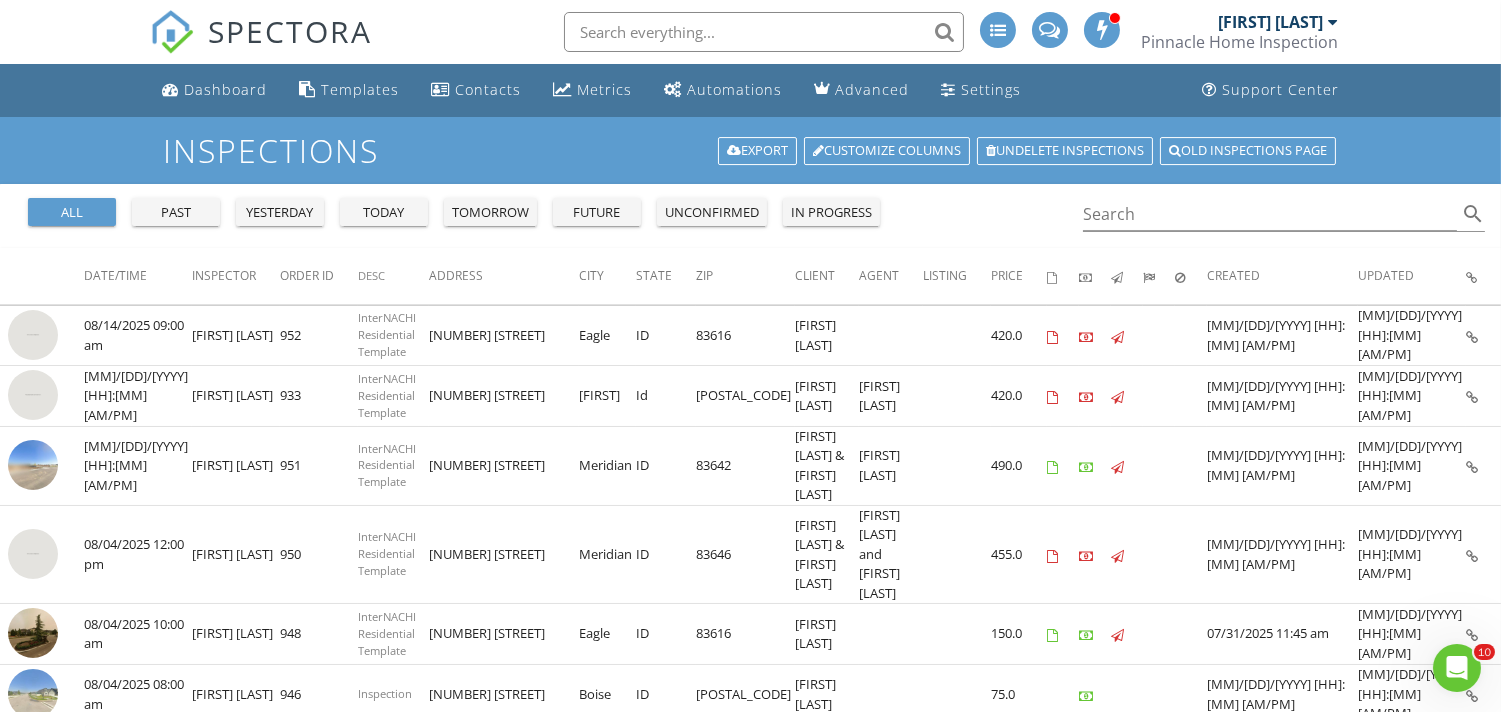click on "all
past
yesterday
today
tomorrow
future
unconfirmed
in progress" at bounding box center [454, 208] 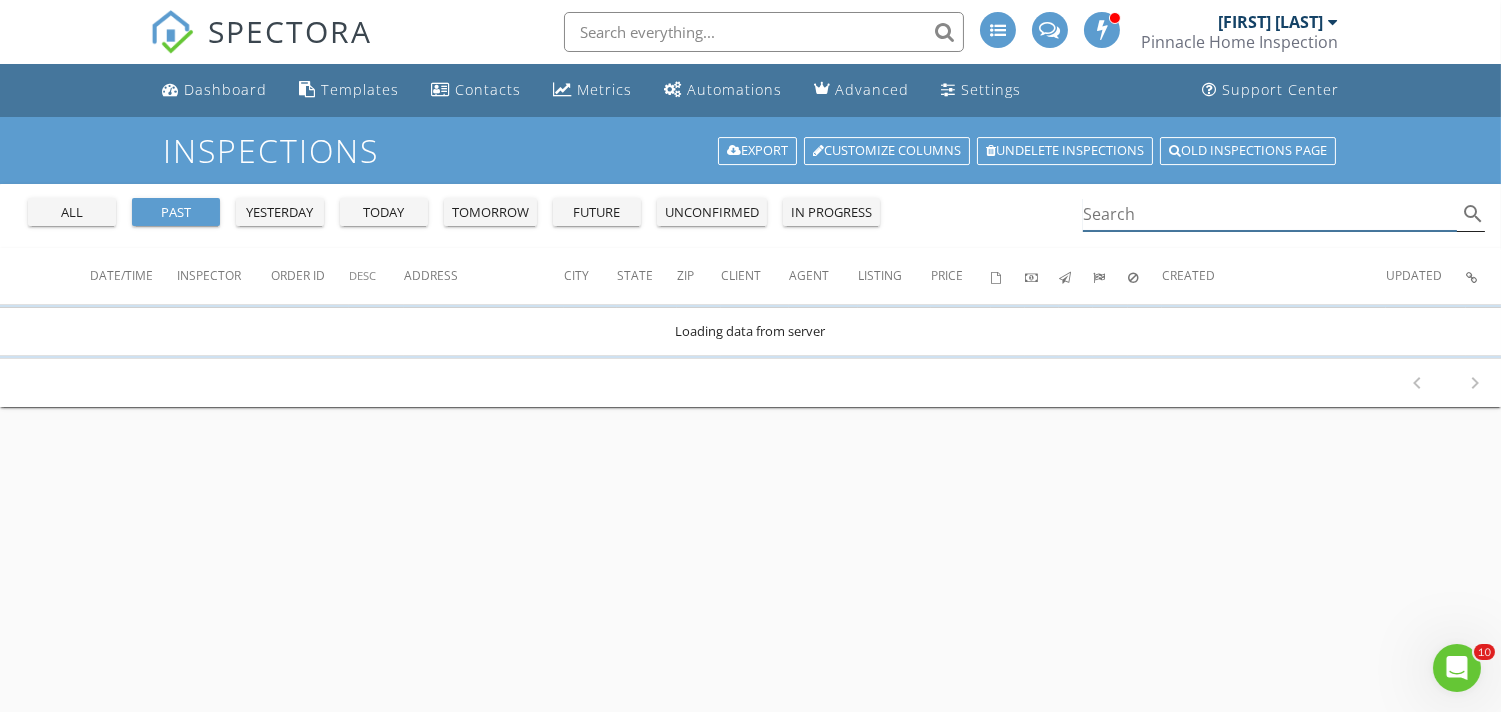 click at bounding box center (1270, 214) 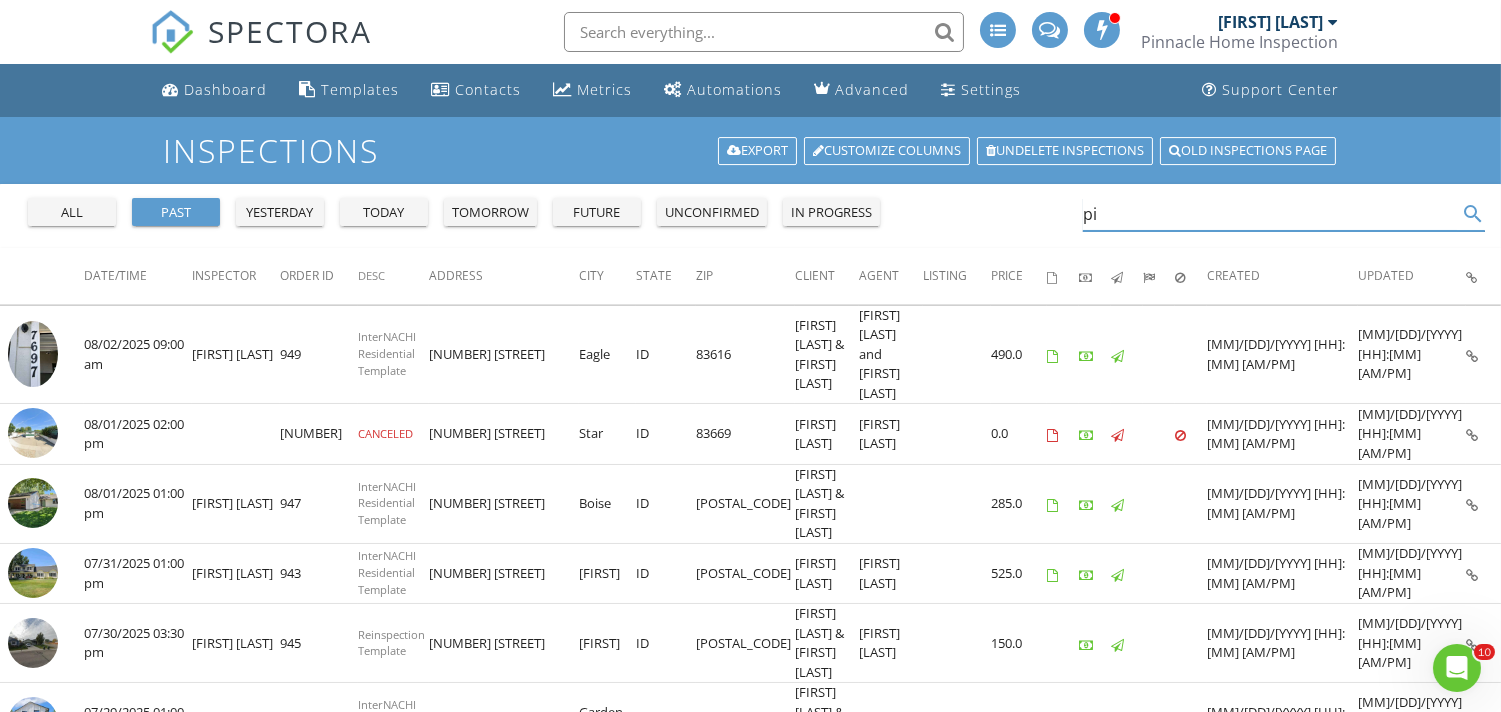 type on "pit" 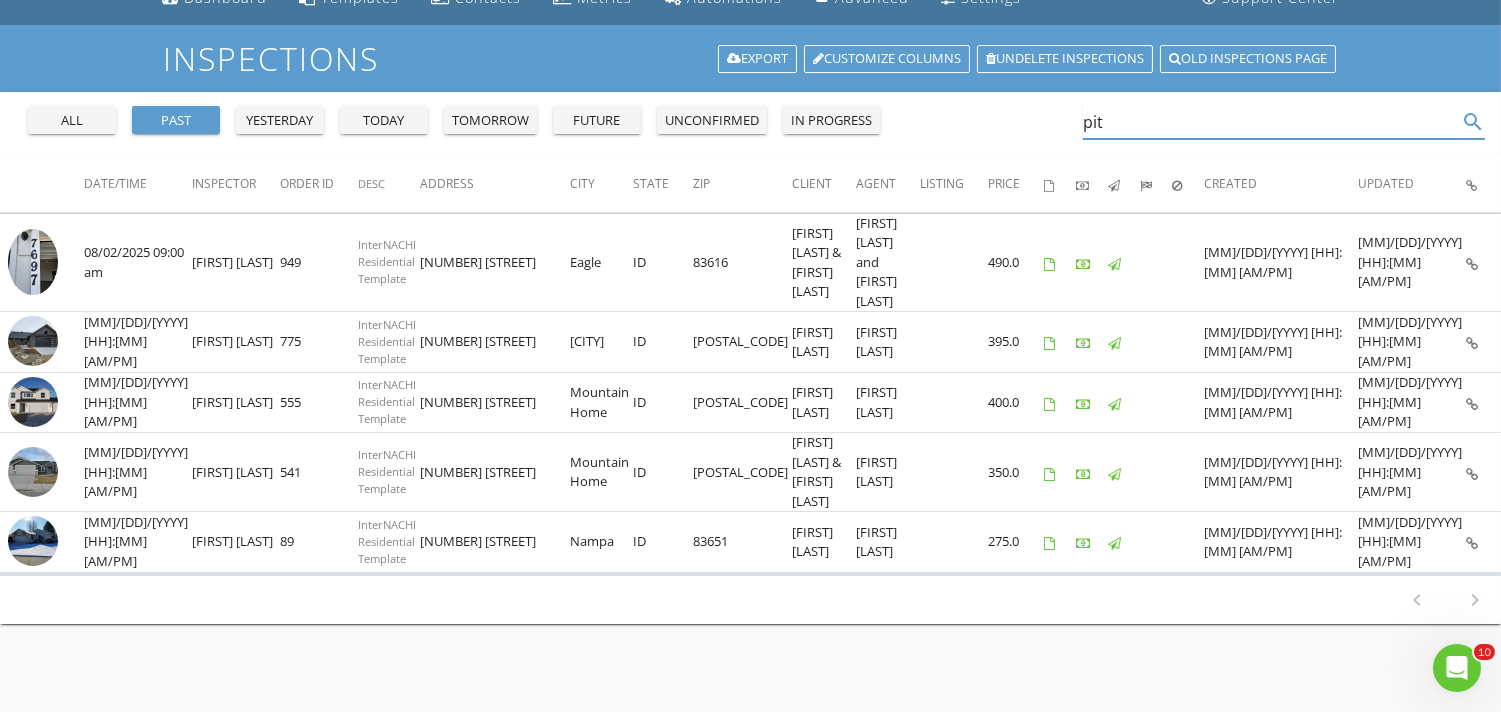 scroll, scrollTop: 0, scrollLeft: 0, axis: both 